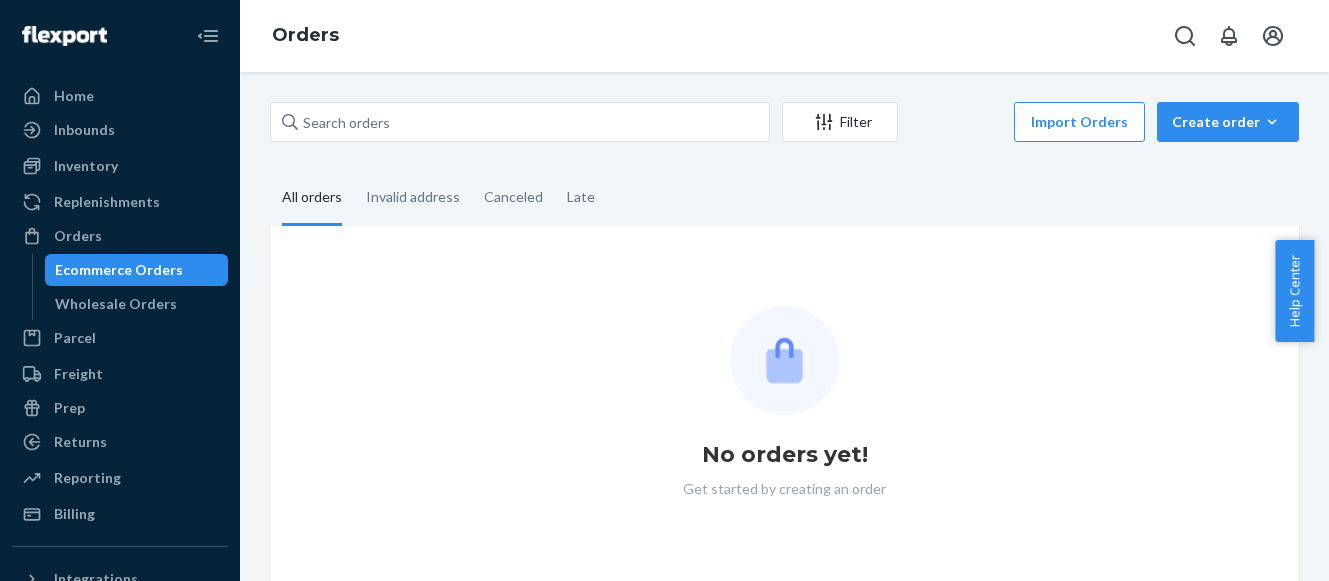 scroll, scrollTop: 0, scrollLeft: 0, axis: both 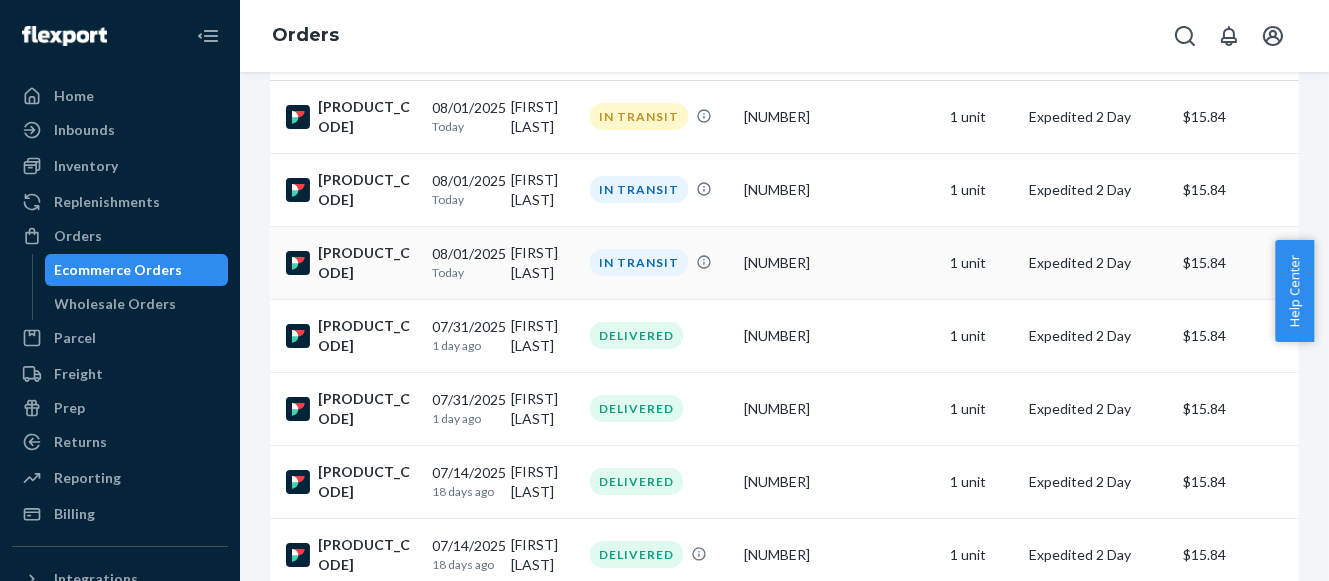 click on "IN TRANSIT" at bounding box center (639, 262) 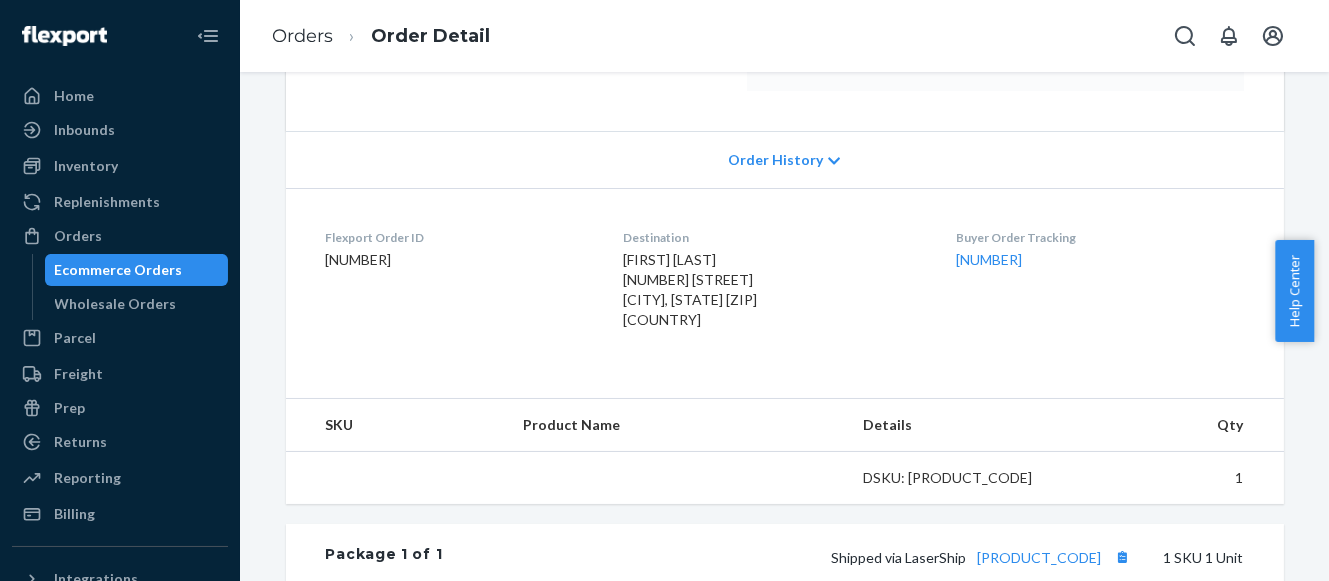scroll, scrollTop: 487, scrollLeft: 0, axis: vertical 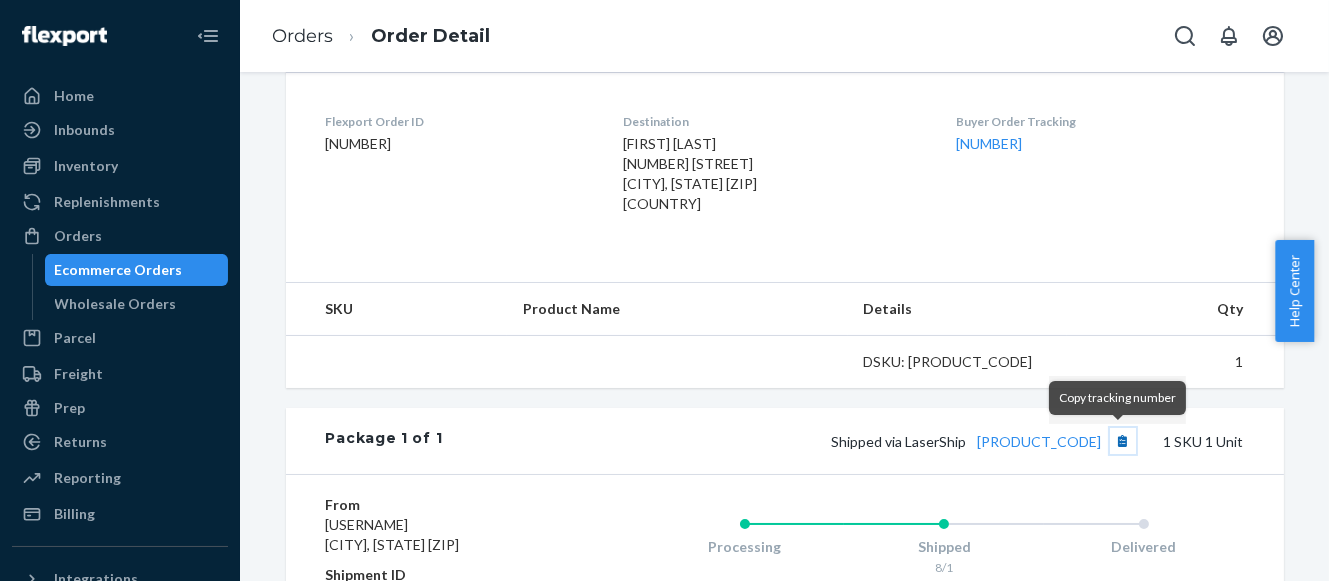 click at bounding box center (1123, 441) 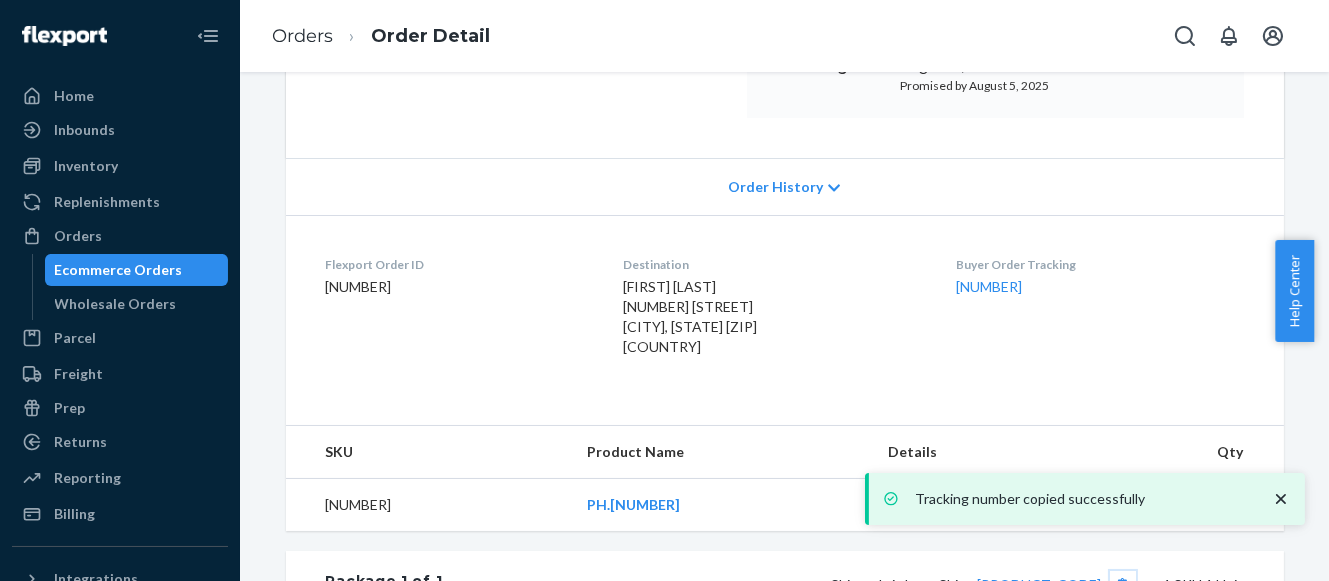 scroll, scrollTop: 194, scrollLeft: 0, axis: vertical 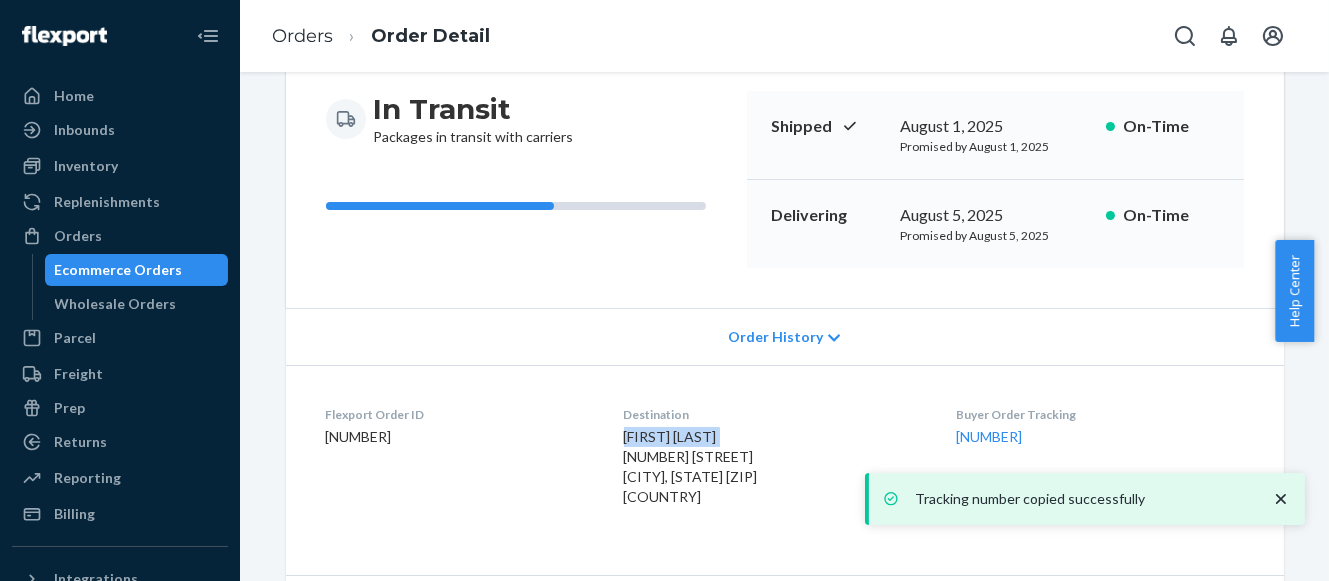 drag, startPoint x: 618, startPoint y: 439, endPoint x: 713, endPoint y: 432, distance: 95.257545 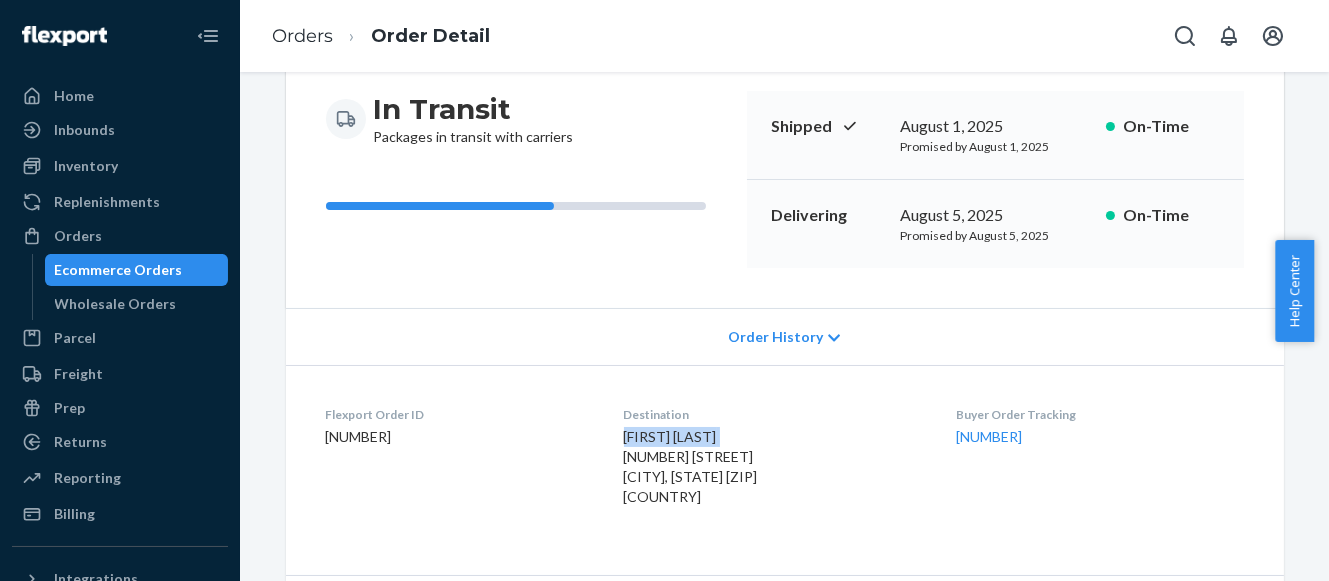 copy on "[FIRST] [LAST]" 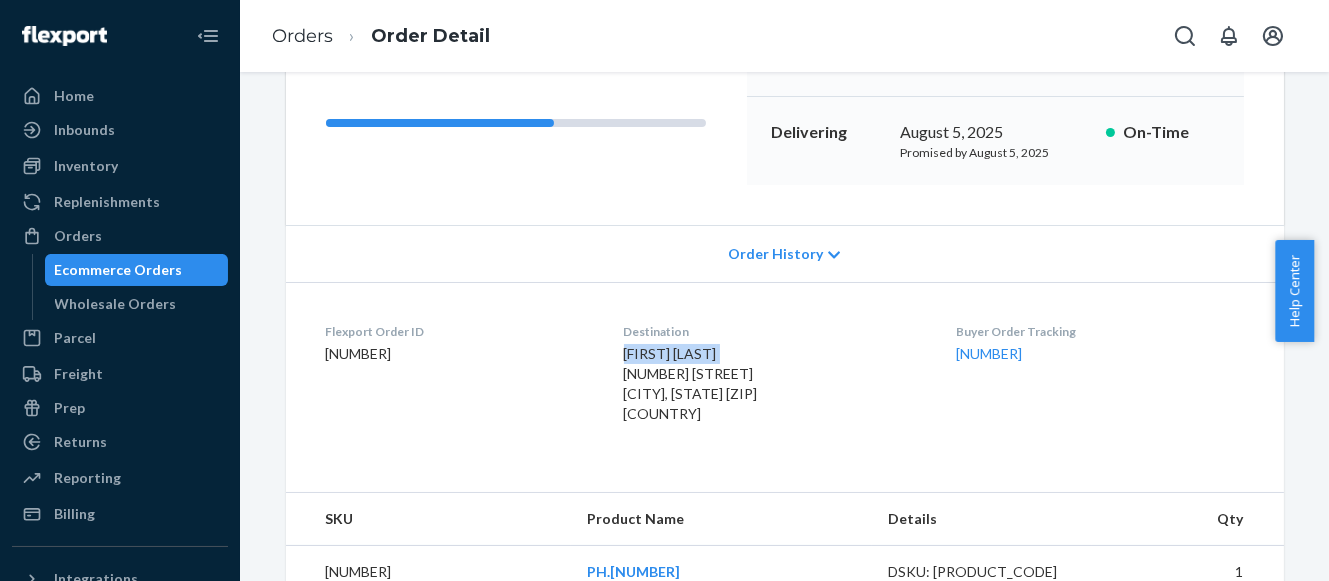 scroll, scrollTop: 389, scrollLeft: 0, axis: vertical 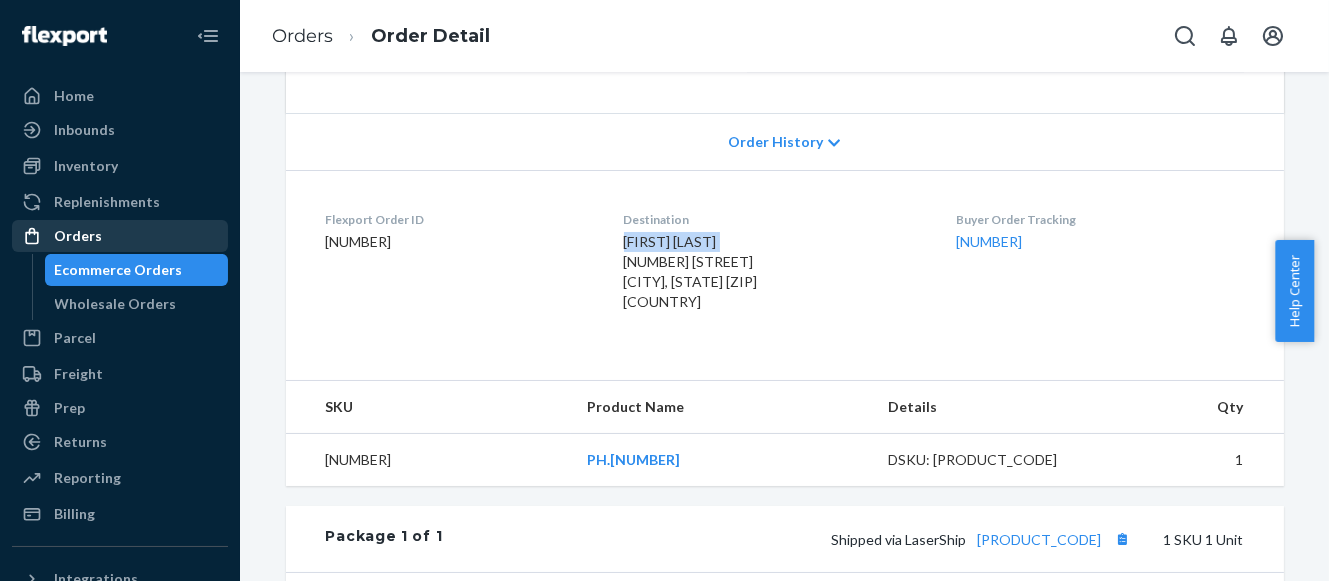 click on "Orders" at bounding box center [78, 236] 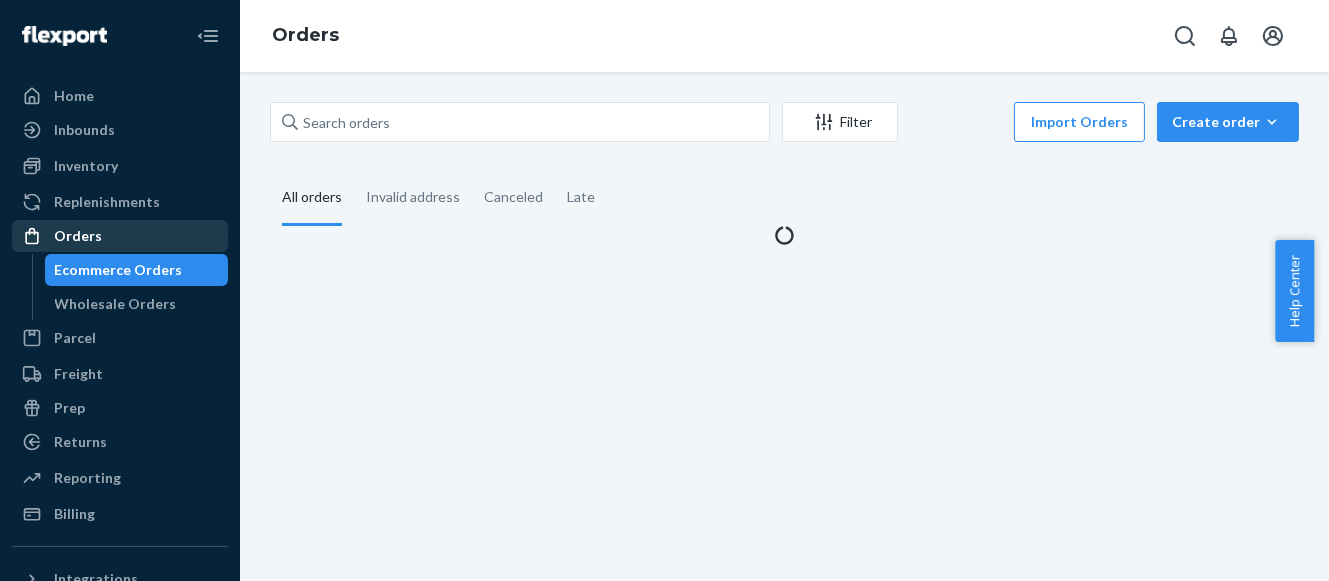 scroll, scrollTop: 0, scrollLeft: 0, axis: both 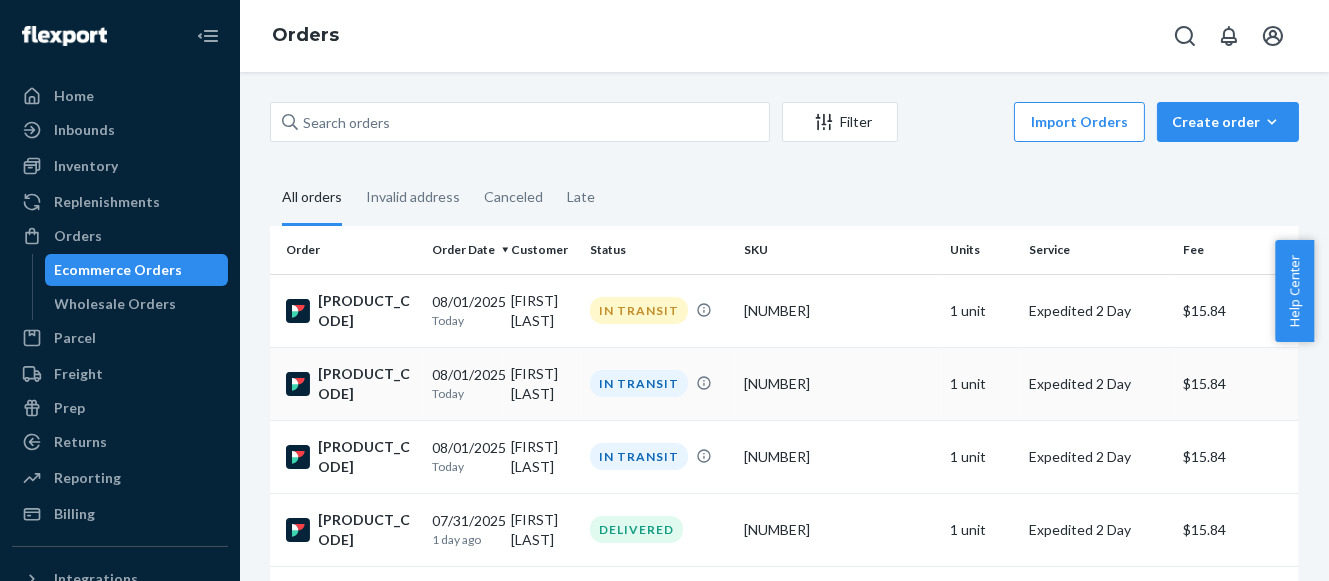 click on "IN TRANSIT" at bounding box center (639, 383) 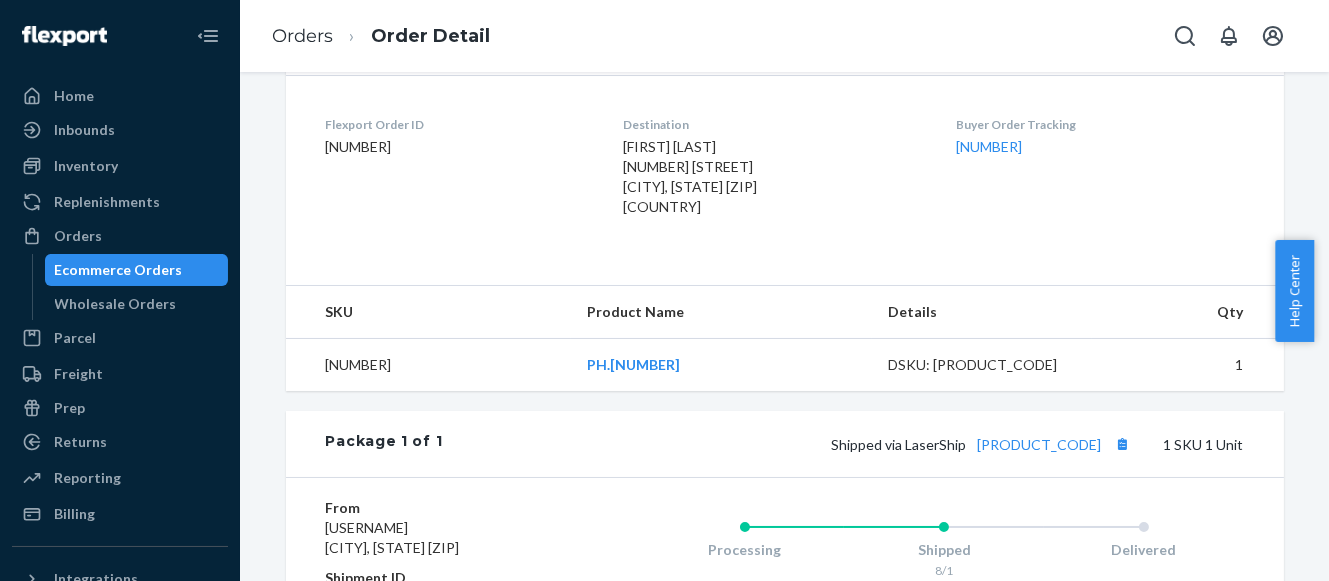 scroll, scrollTop: 487, scrollLeft: 0, axis: vertical 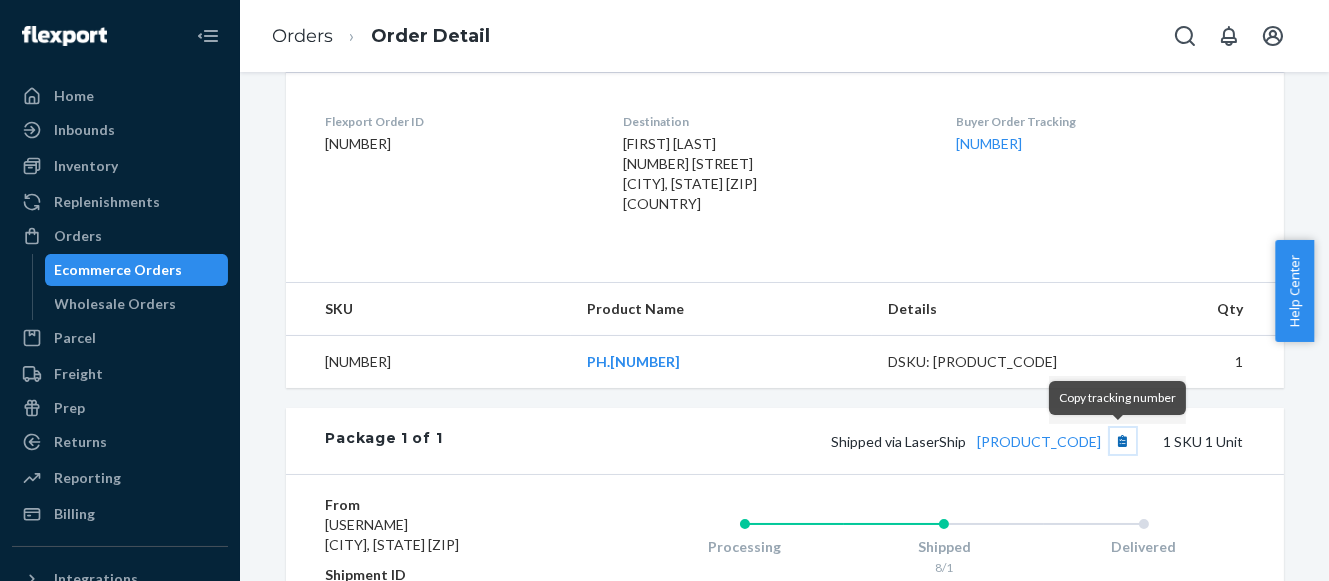 click at bounding box center (1123, 441) 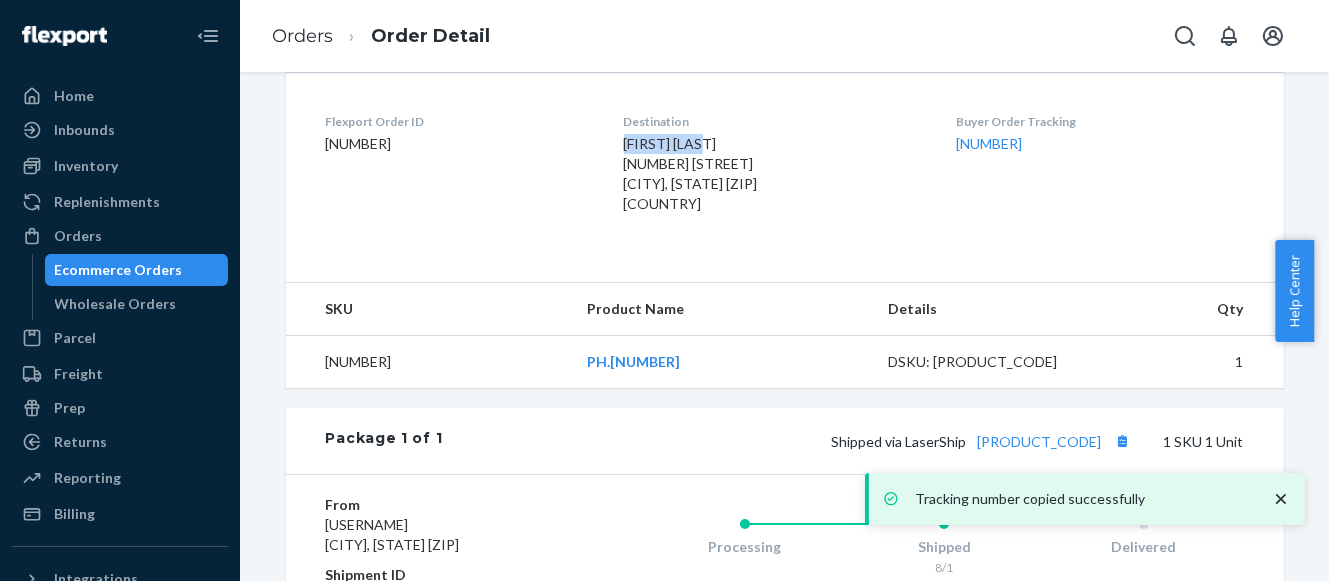 drag, startPoint x: 604, startPoint y: 140, endPoint x: 697, endPoint y: 137, distance: 93.04838 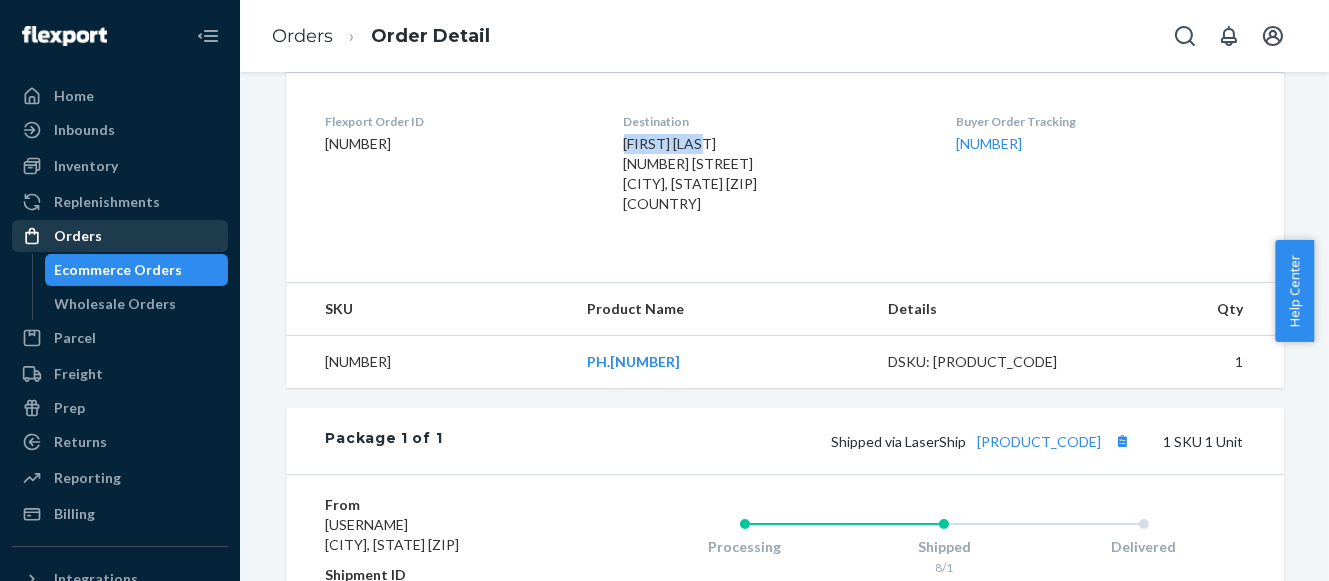click on "Orders" at bounding box center [120, 236] 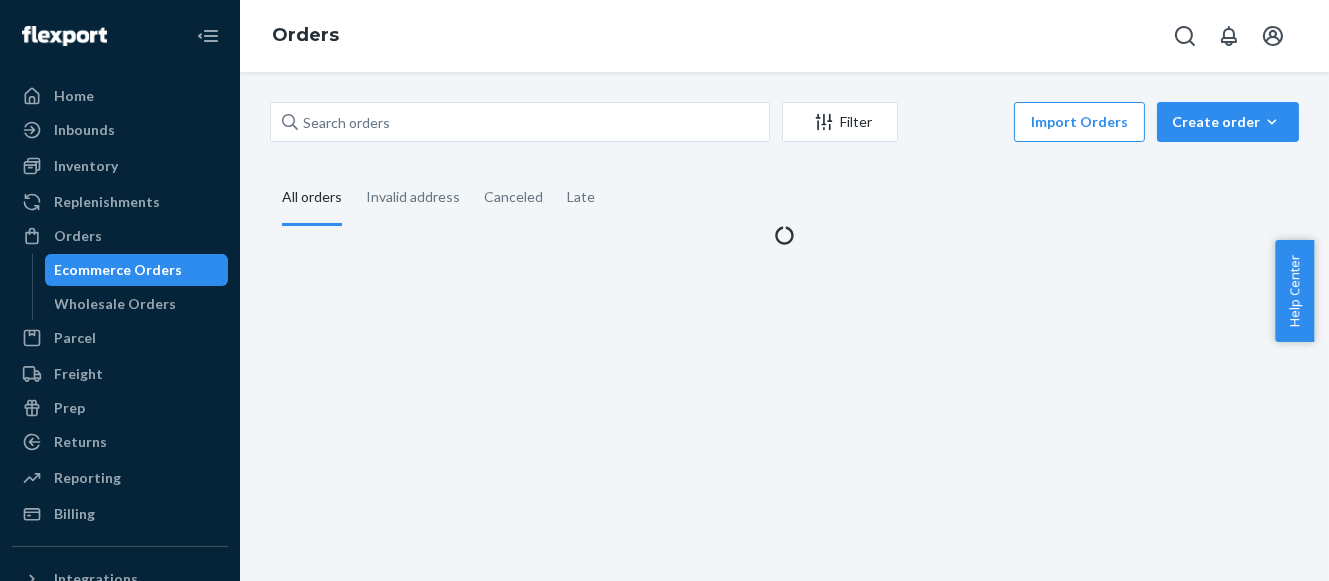 scroll, scrollTop: 0, scrollLeft: 0, axis: both 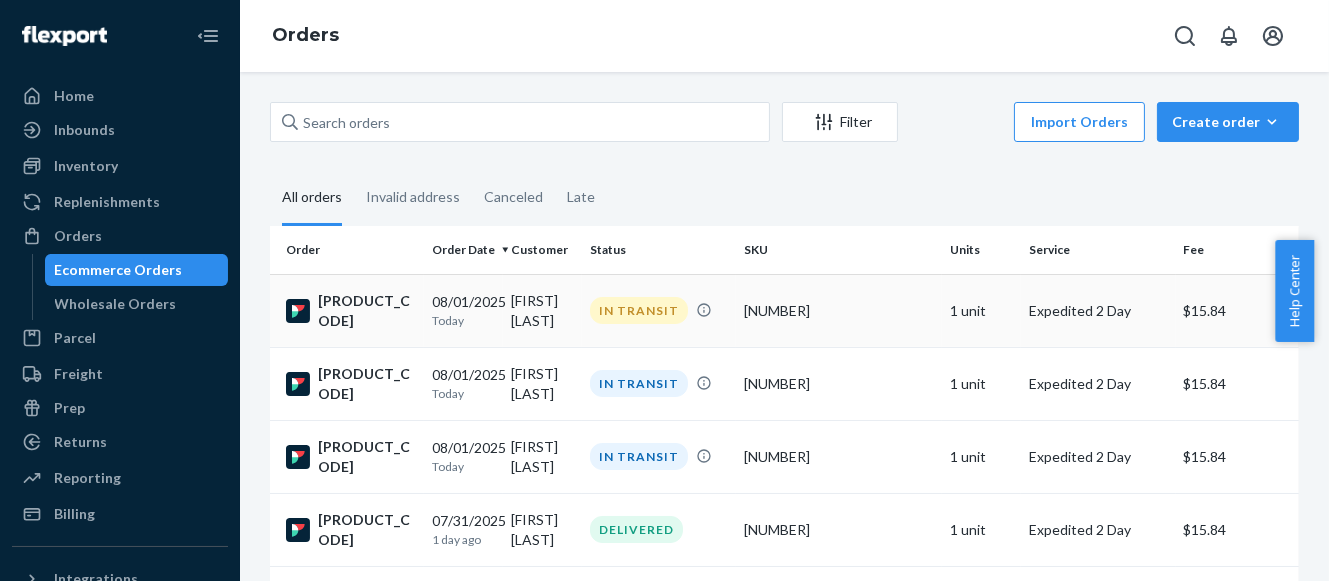 click on "IN TRANSIT" at bounding box center [639, 310] 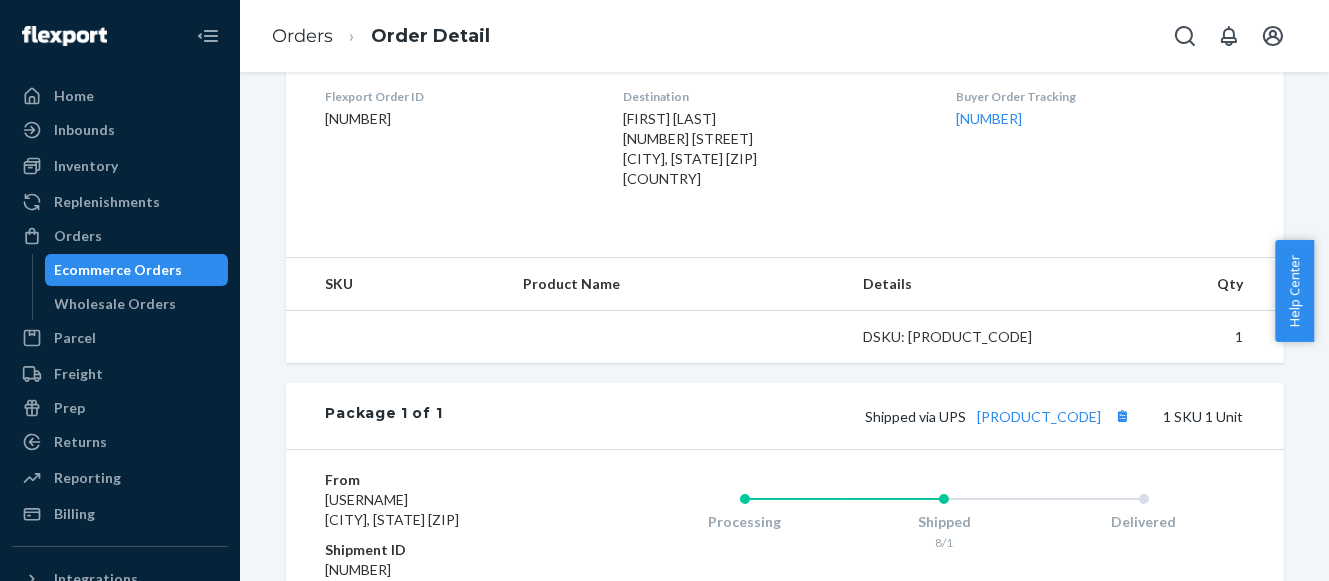 scroll, scrollTop: 584, scrollLeft: 0, axis: vertical 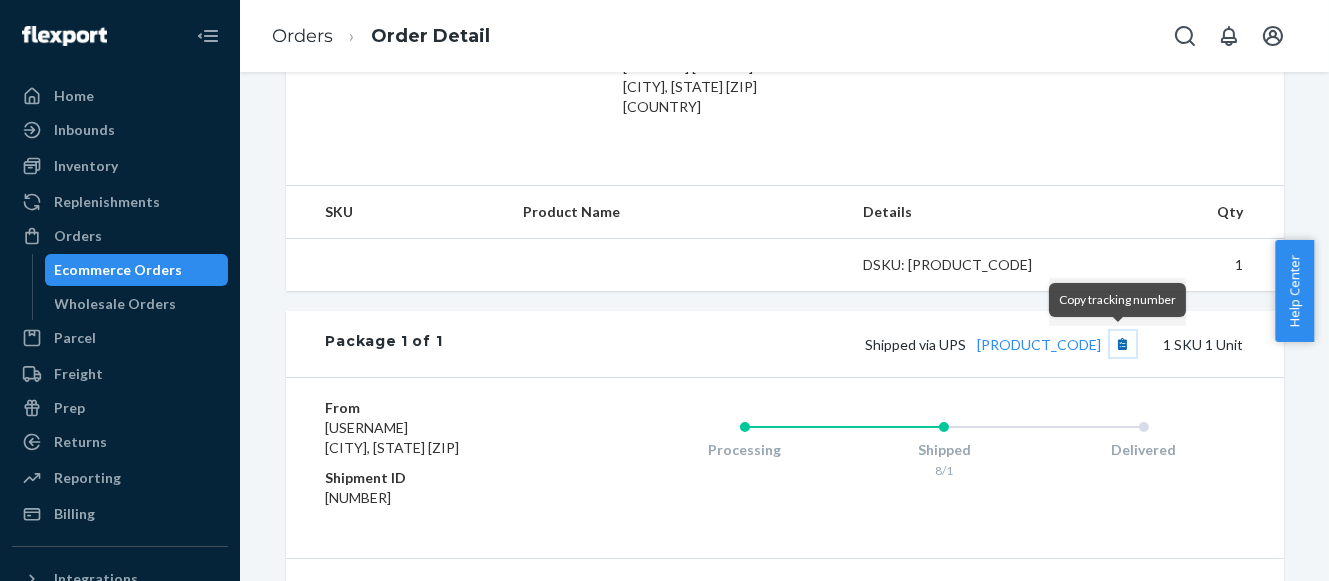 click at bounding box center [1123, 344] 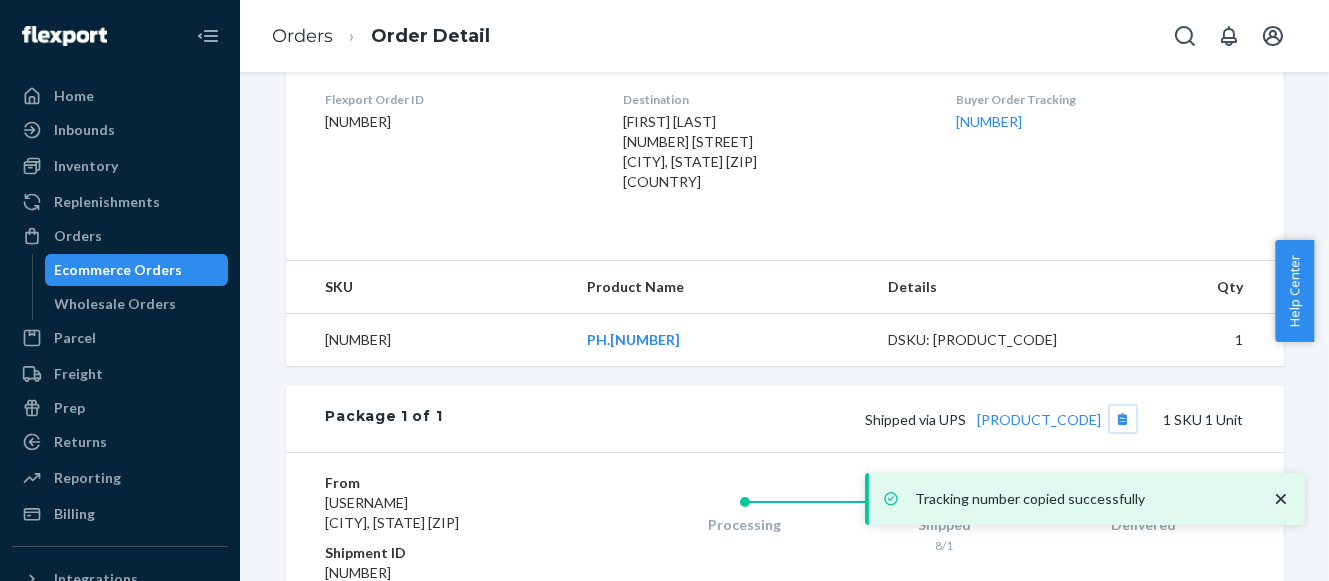 scroll, scrollTop: 389, scrollLeft: 0, axis: vertical 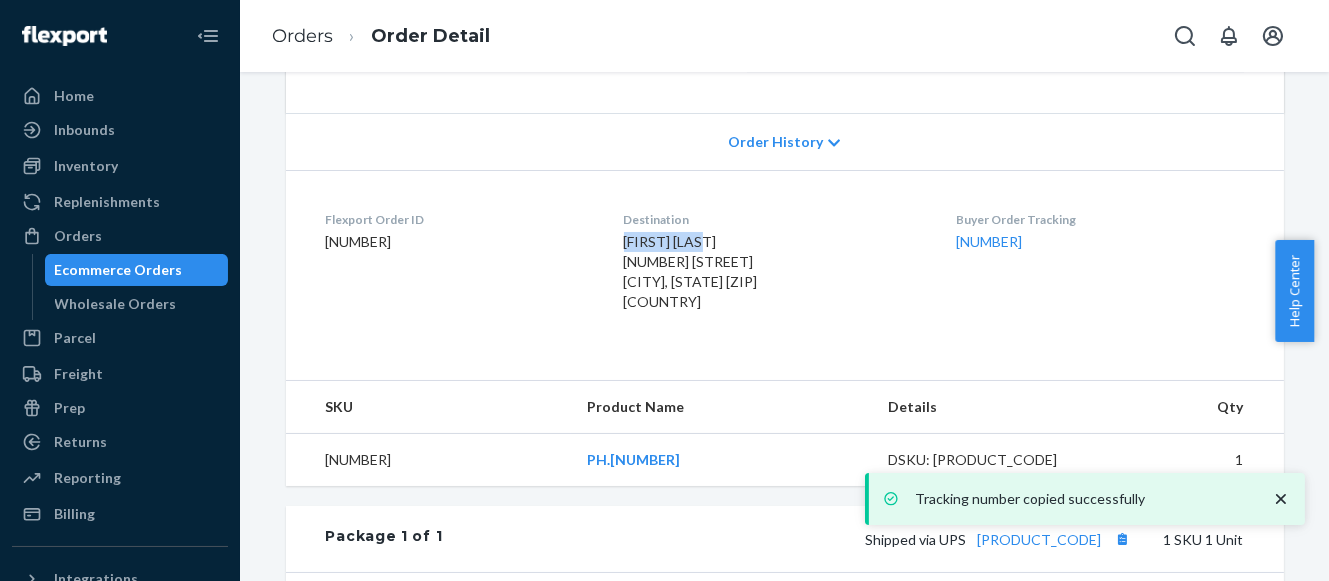 drag, startPoint x: 607, startPoint y: 235, endPoint x: 690, endPoint y: 238, distance: 83.0542 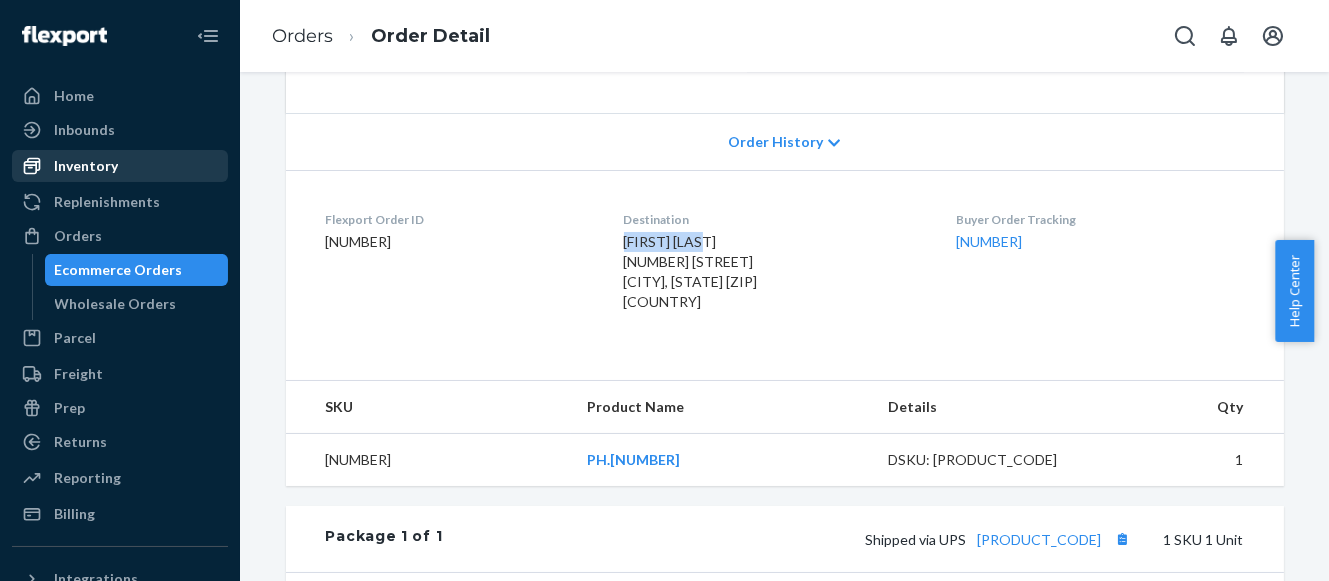 click on "Inventory" at bounding box center [86, 166] 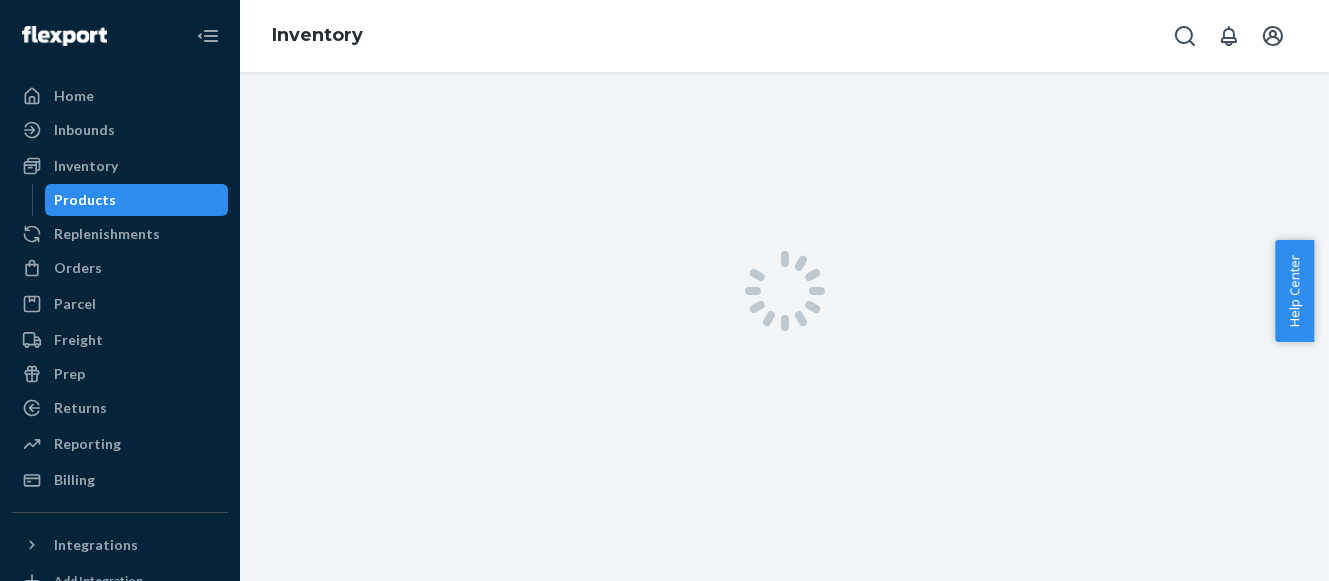 scroll, scrollTop: 0, scrollLeft: 0, axis: both 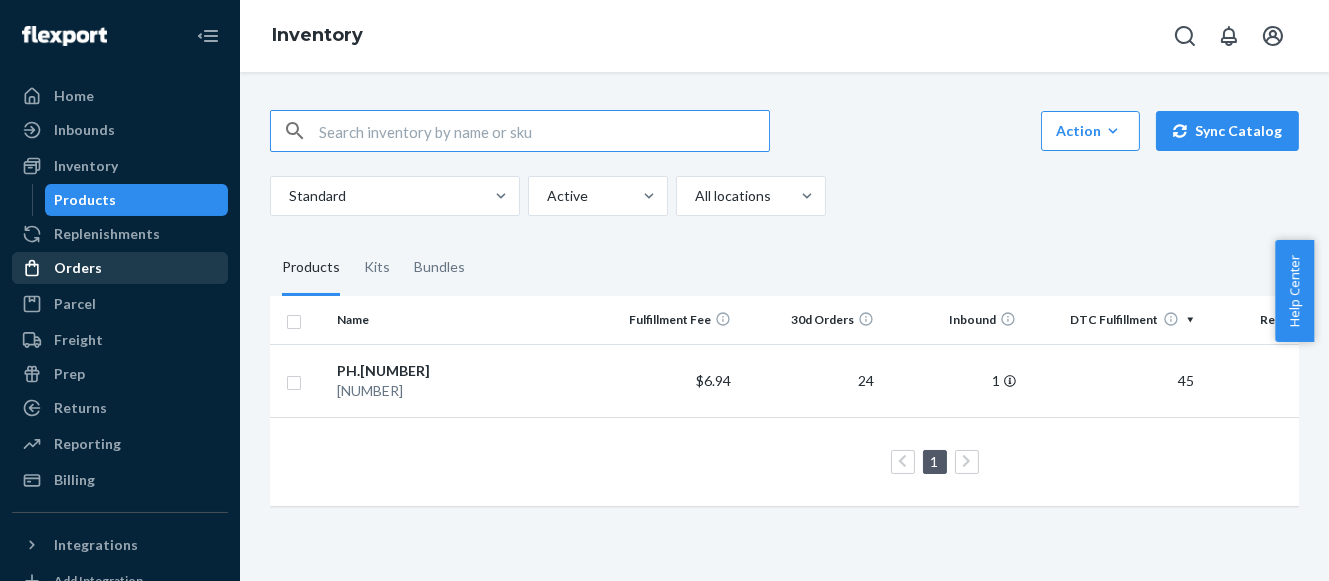 click on "Orders" at bounding box center (120, 268) 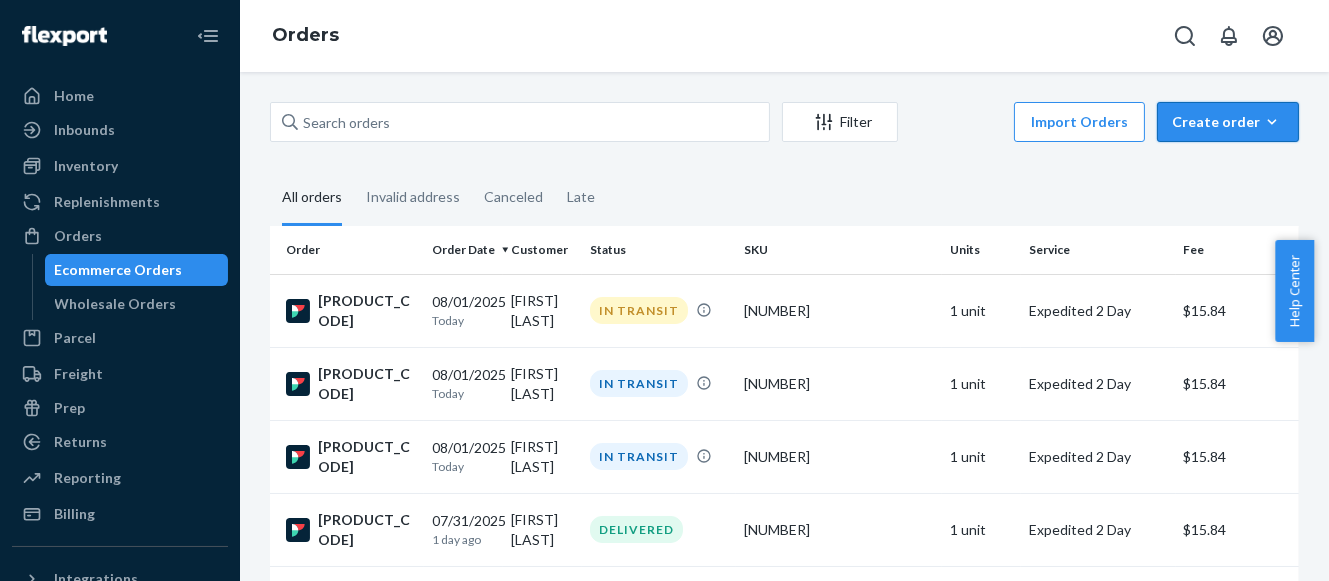 click on "Create order" at bounding box center (1228, 122) 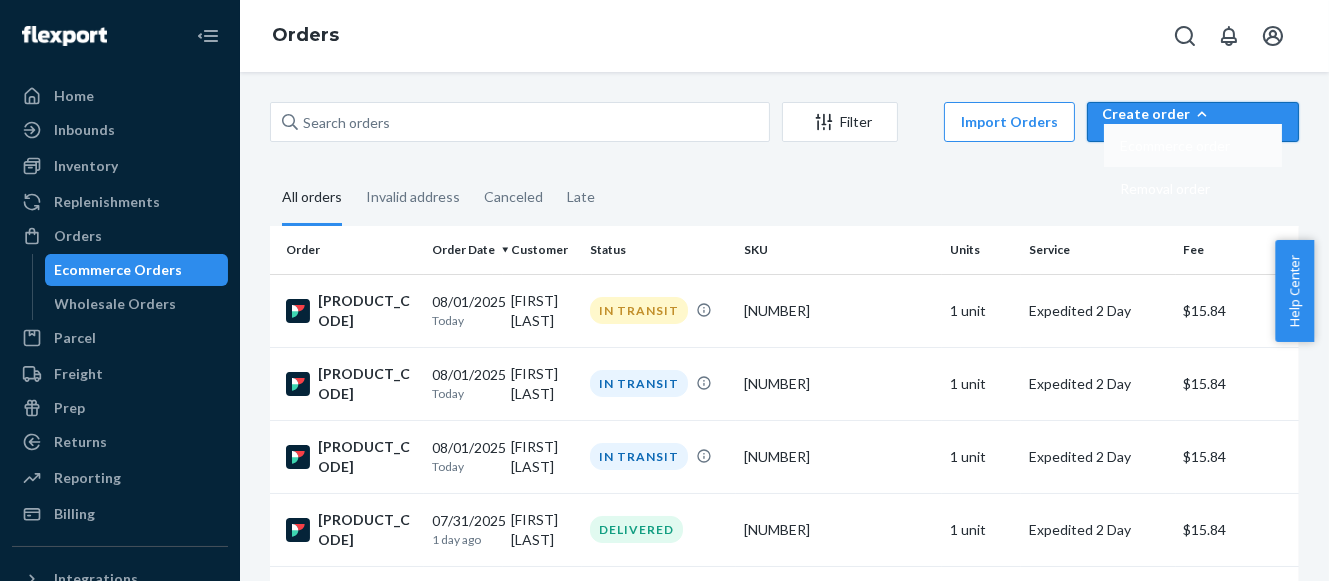 click on "Ecommerce order" at bounding box center (1175, 146) 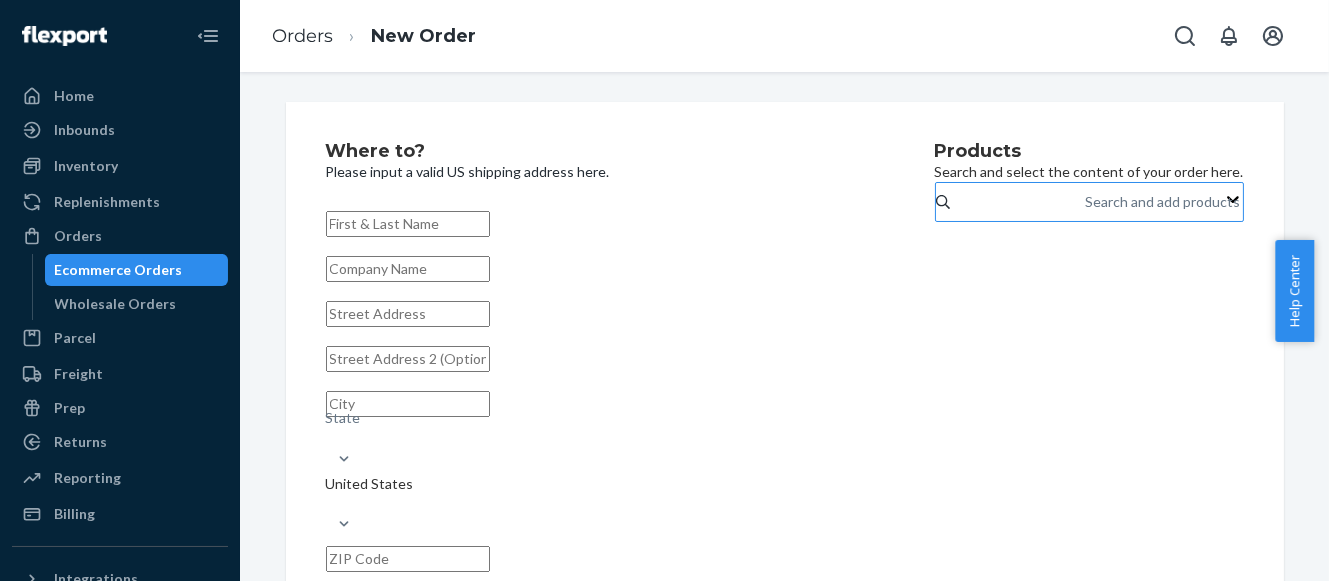 click on "Search and add products" at bounding box center [1162, 202] 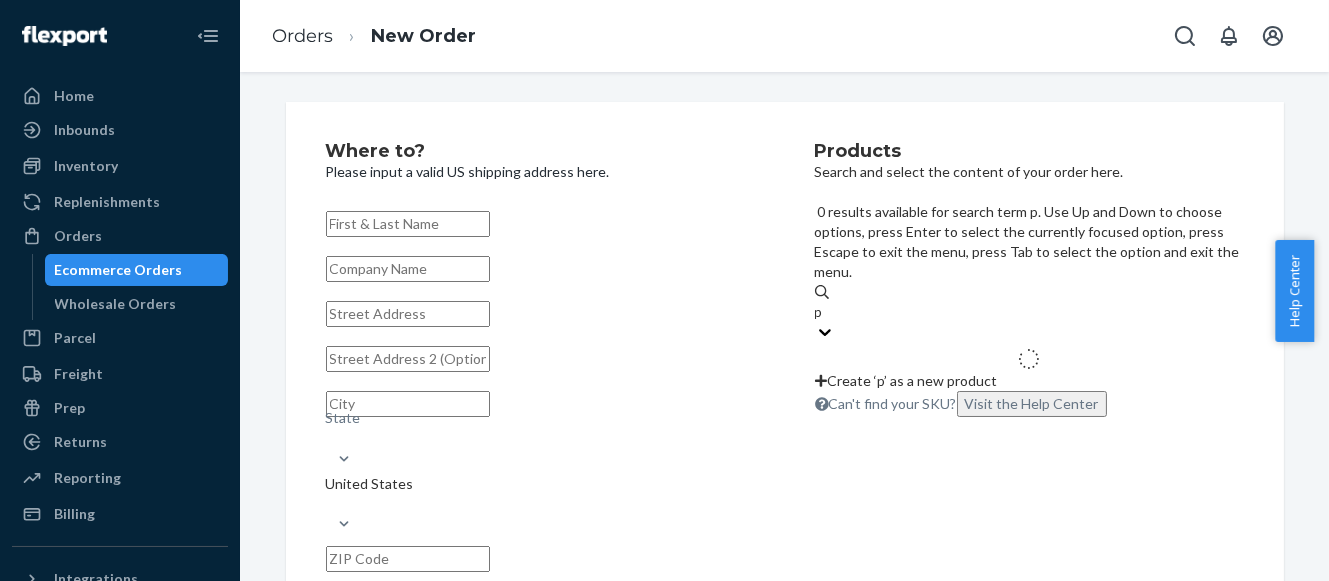 type on "ph" 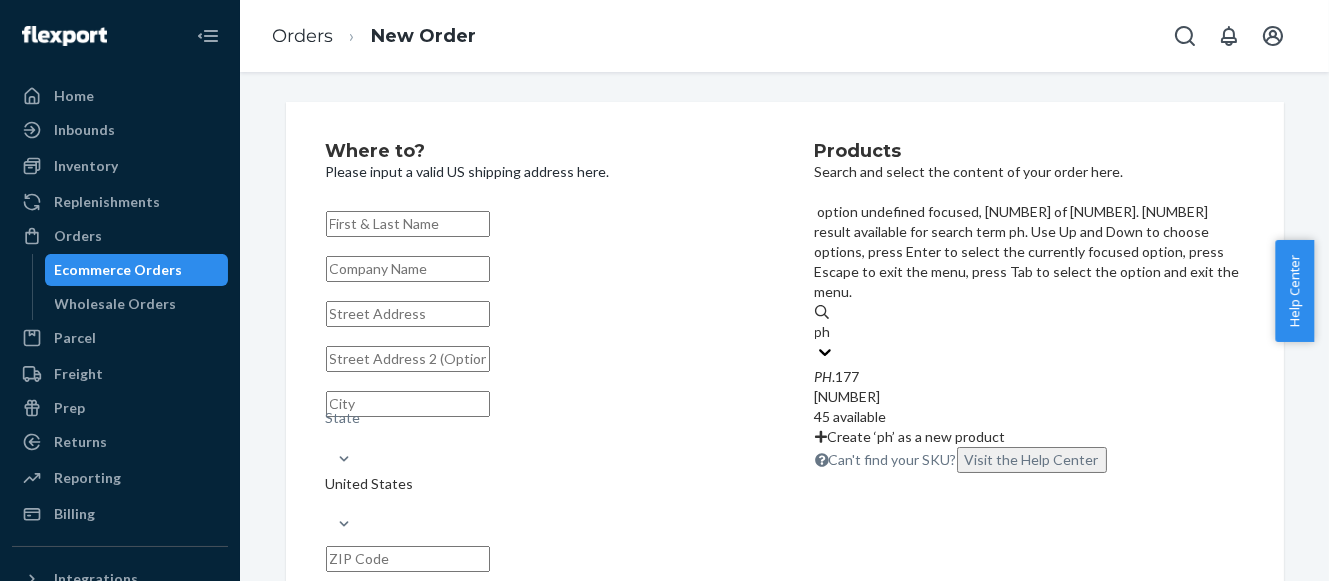 click on "[NUMBER]" at bounding box center [1029, 397] 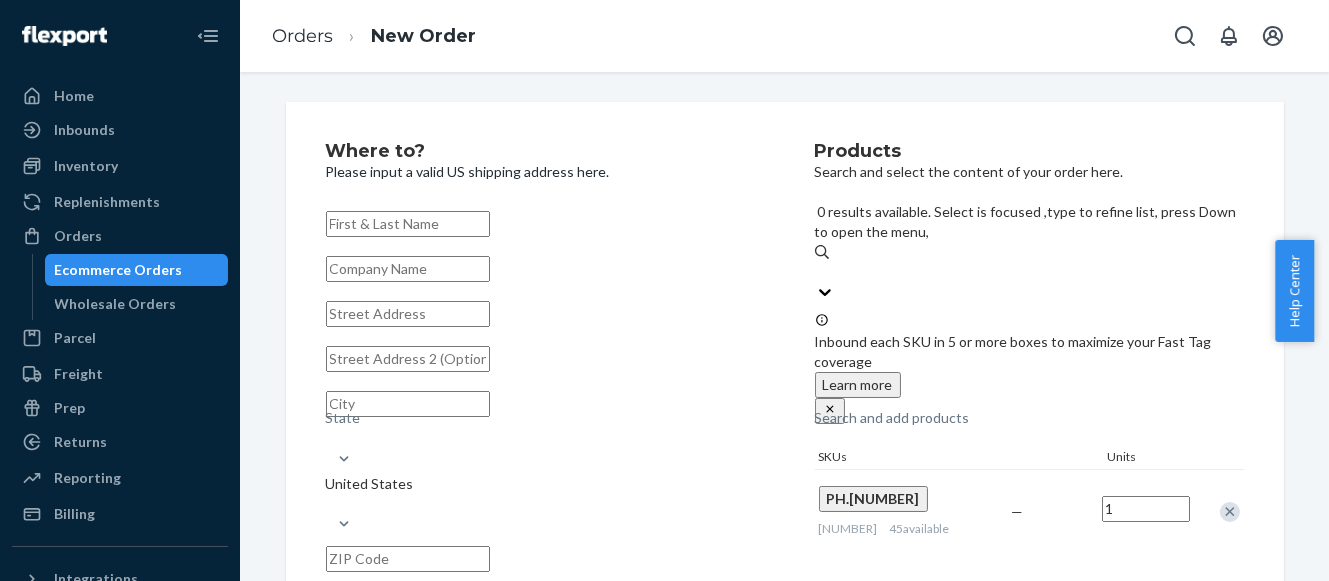 click on "1" at bounding box center (1146, 509) 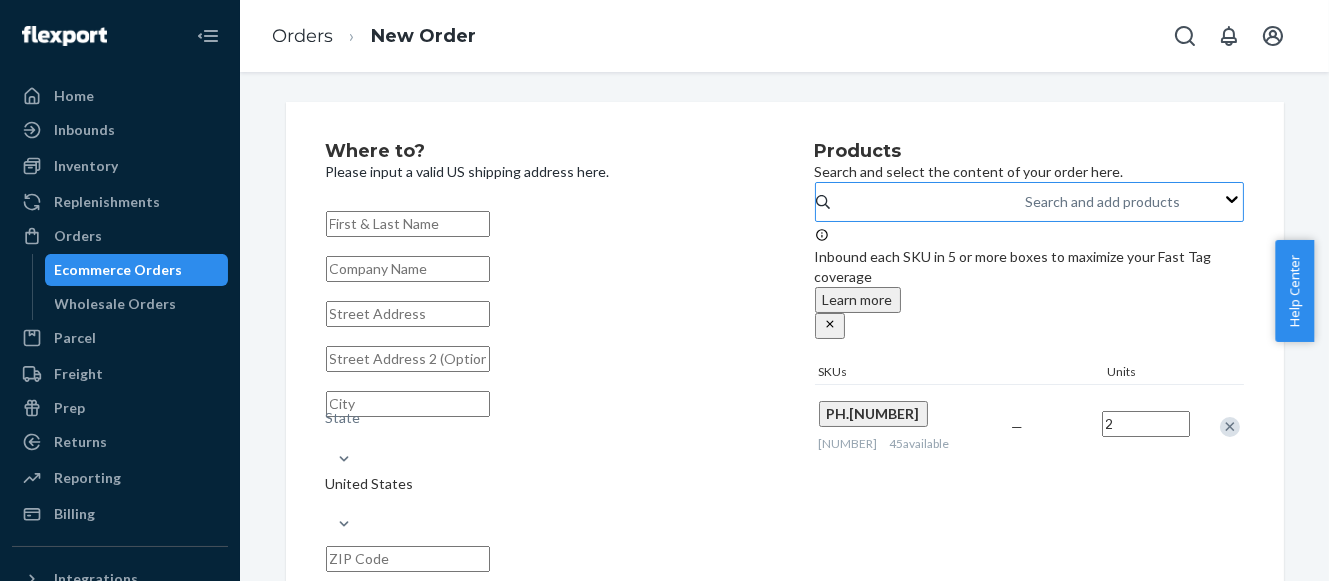 type on "2" 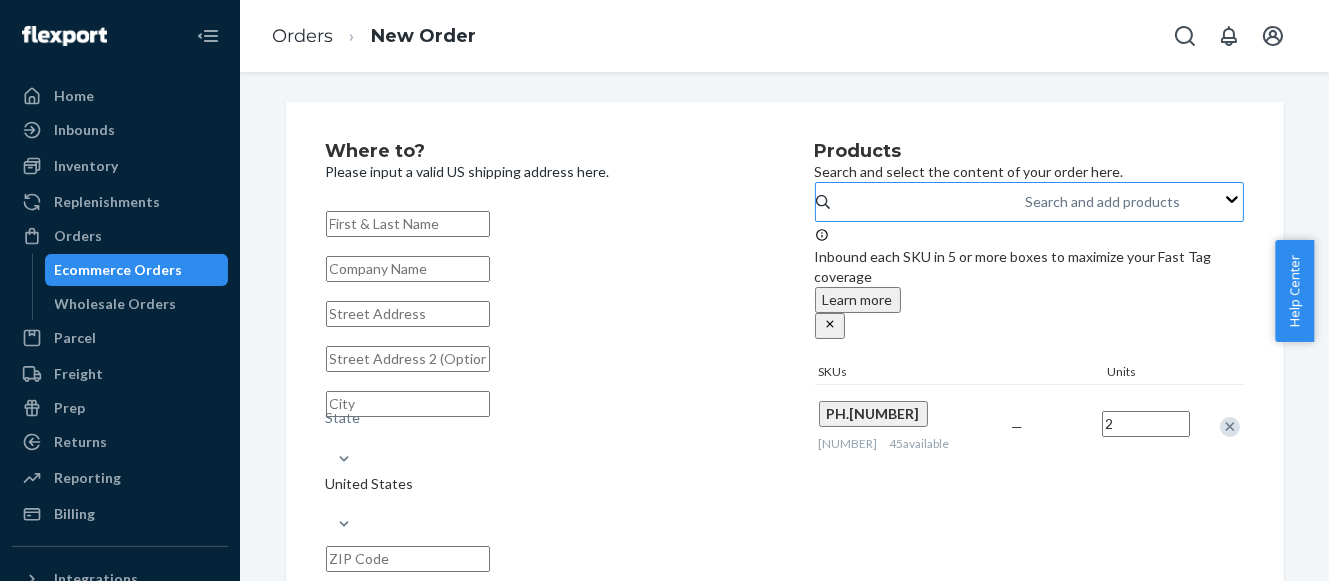 click at bounding box center (408, 224) 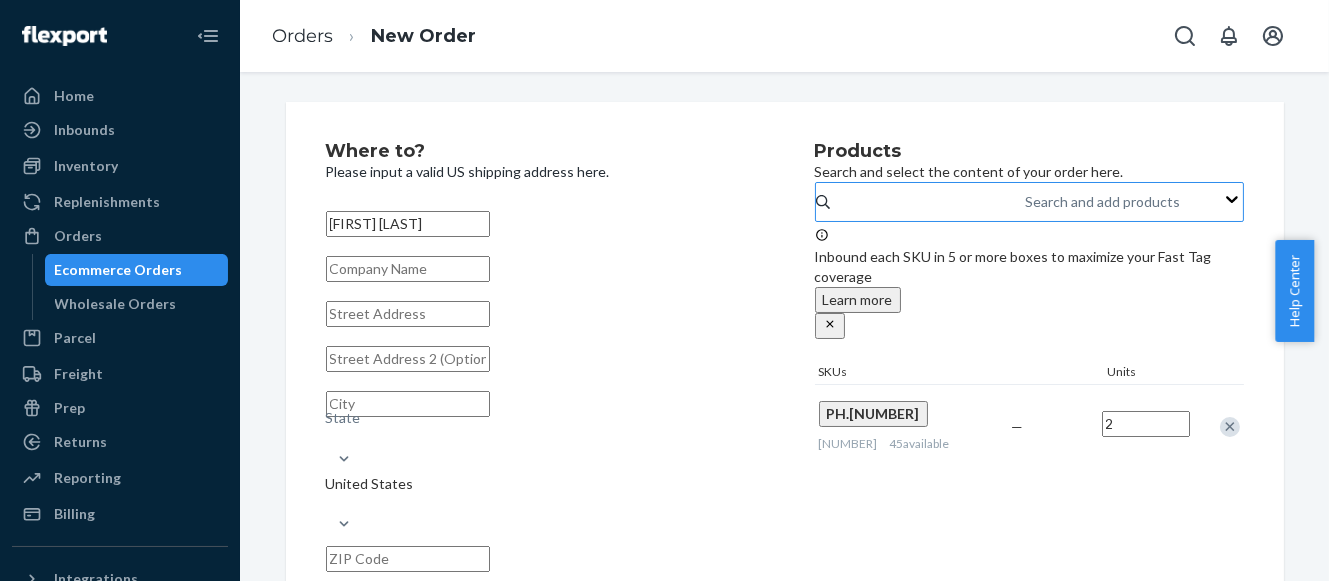 type on "[FIRST] [LAST]" 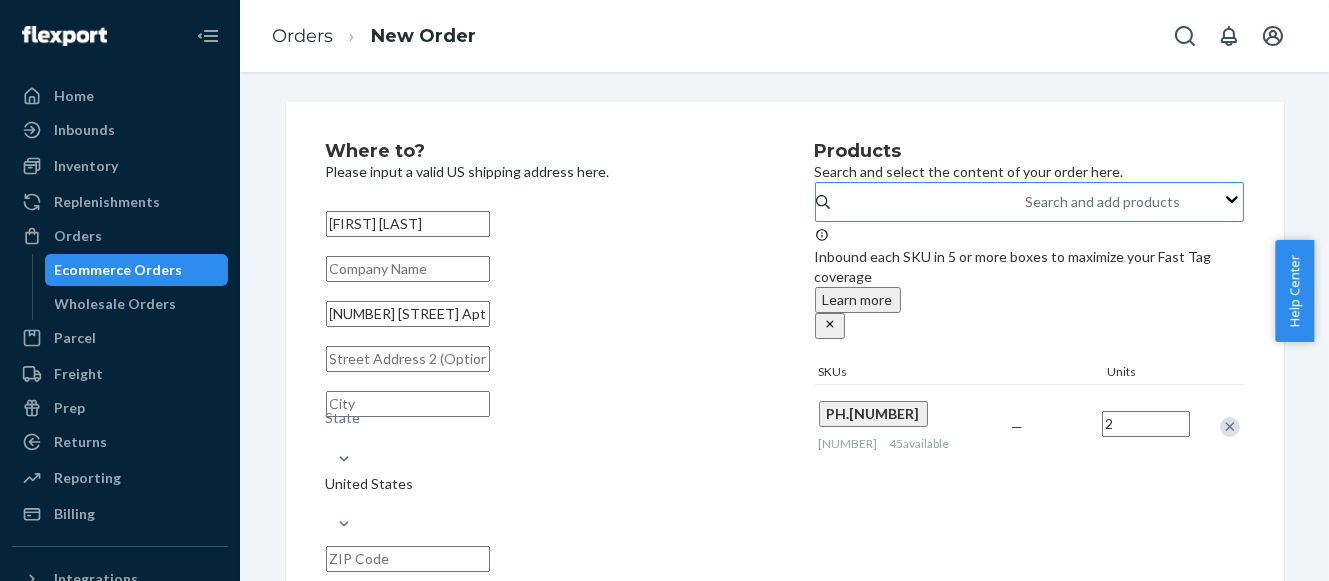 type on "[NUMBER] [STREET] Apt [APT]" 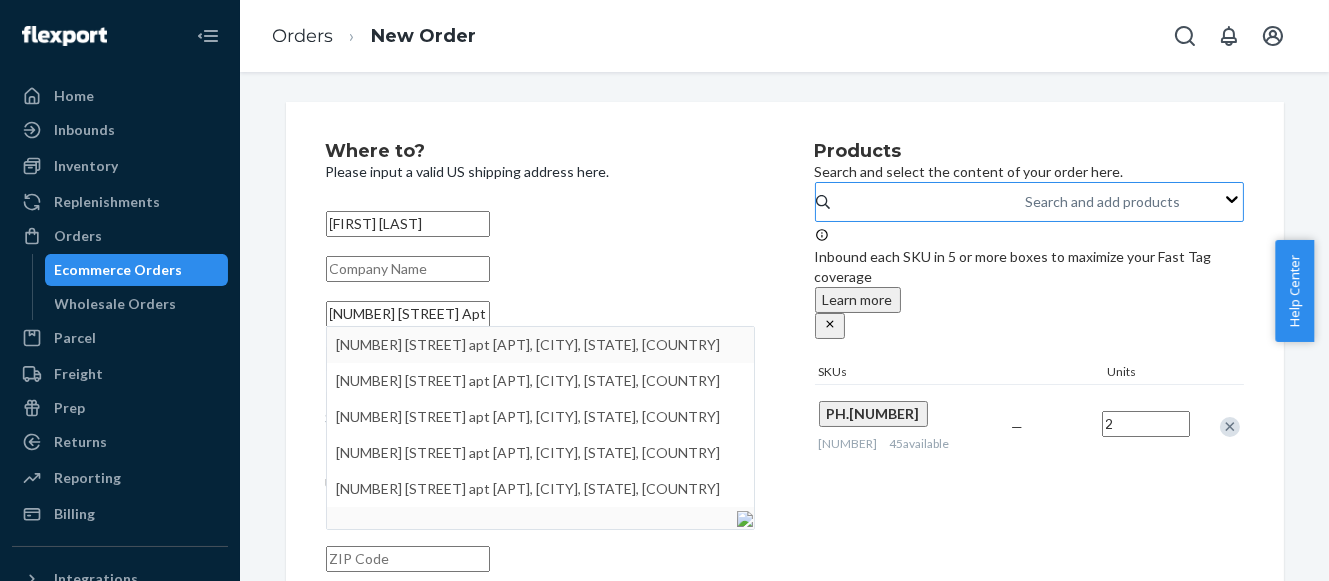 click on "[NUMBER] [STREET] Apt [APT]" at bounding box center [408, 314] 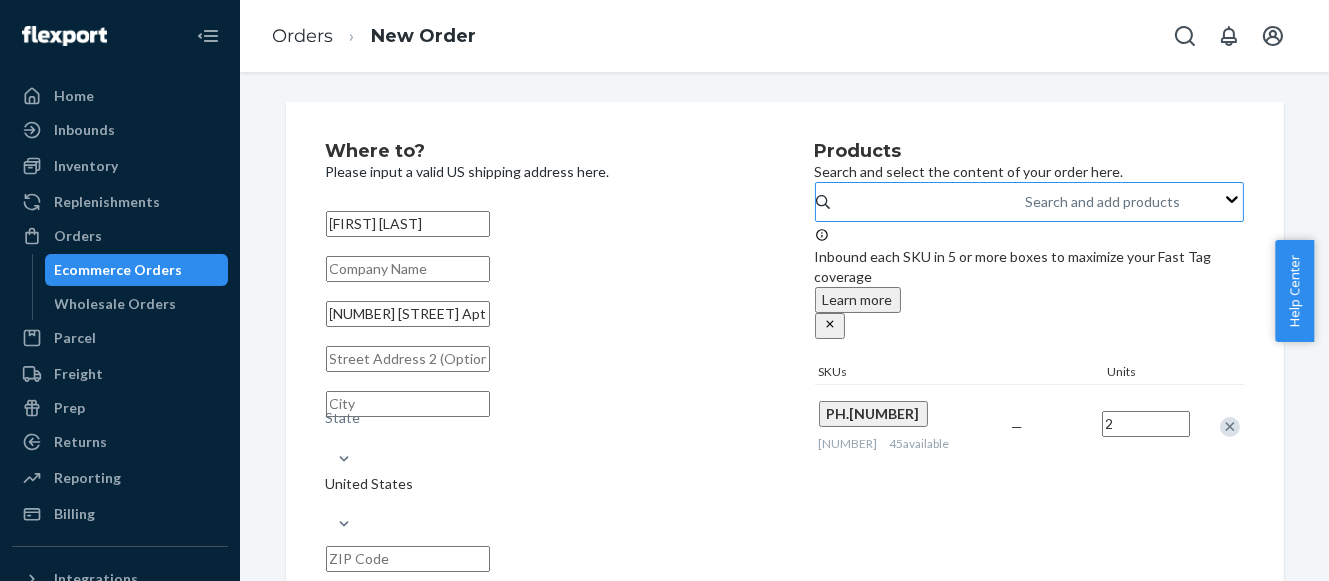 click on "Where to? Please input a valid US shipping address here. [FIRST] [LAST] [NUMBER] [STREET] Apt [APT] [STATE] [COUNTRY] [PHONE]" at bounding box center (570, 418) 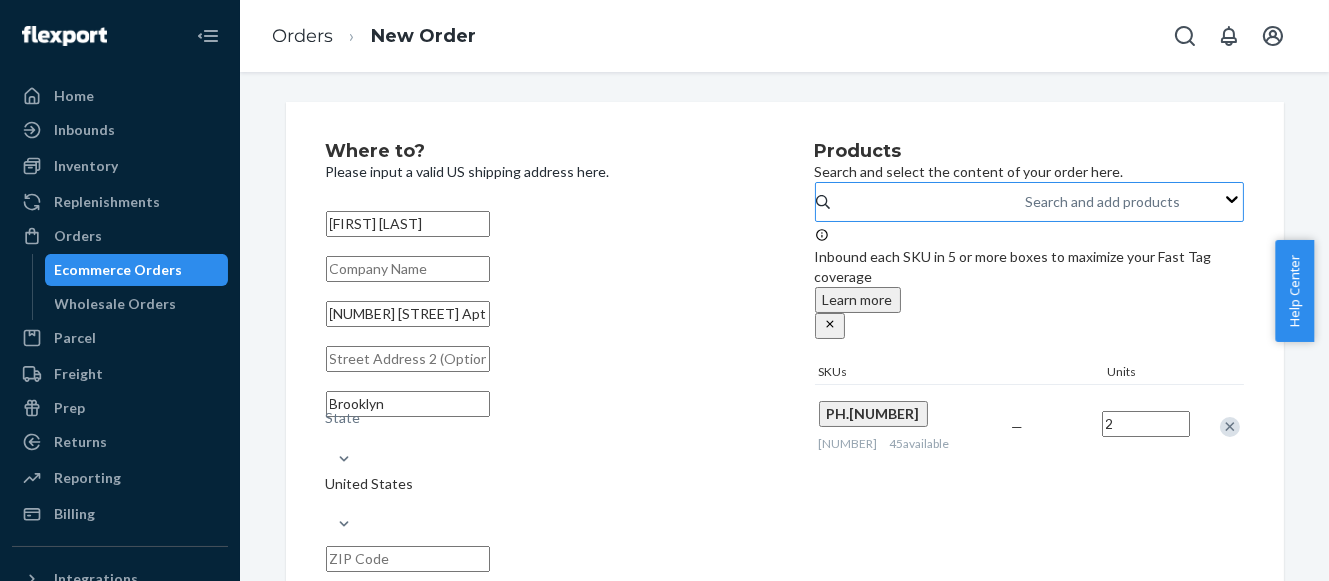 type on "Brooklyn" 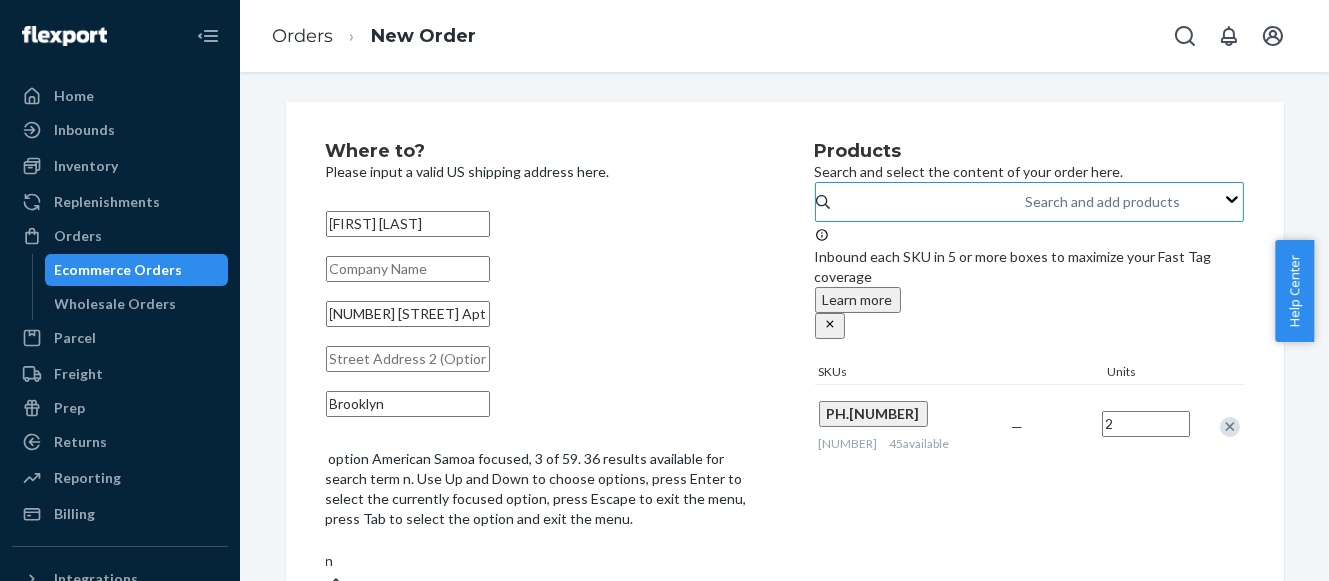 type on "[STATE]" 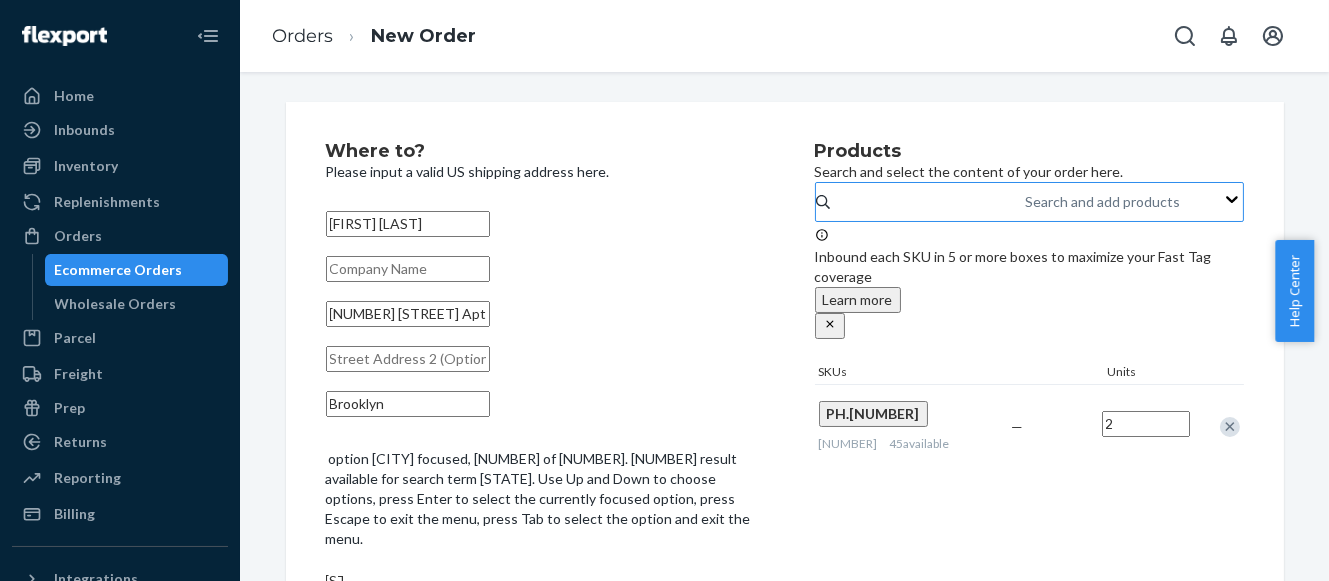 click on "New York" at bounding box center [540, 622] 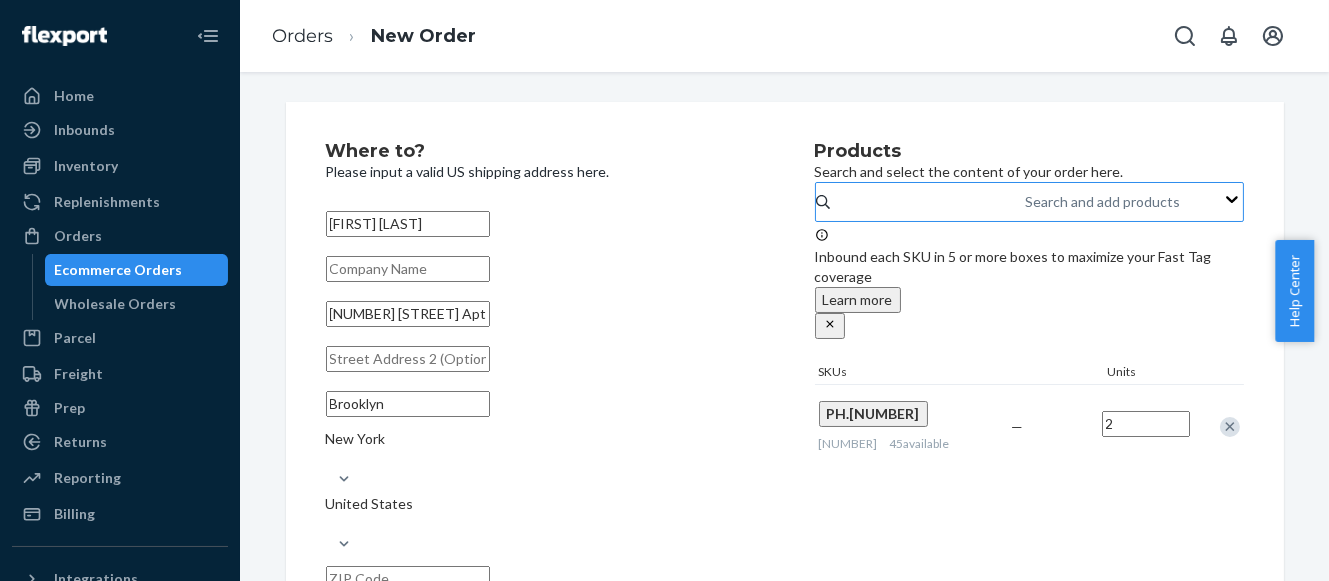 click on "Where to? Please input a valid US shipping address here. [FIRST] [LAST] [NUMBER] [STREET] Apt [APT] [CITY] [STATE] [COUNTRY] [PHONE]" at bounding box center (570, 428) 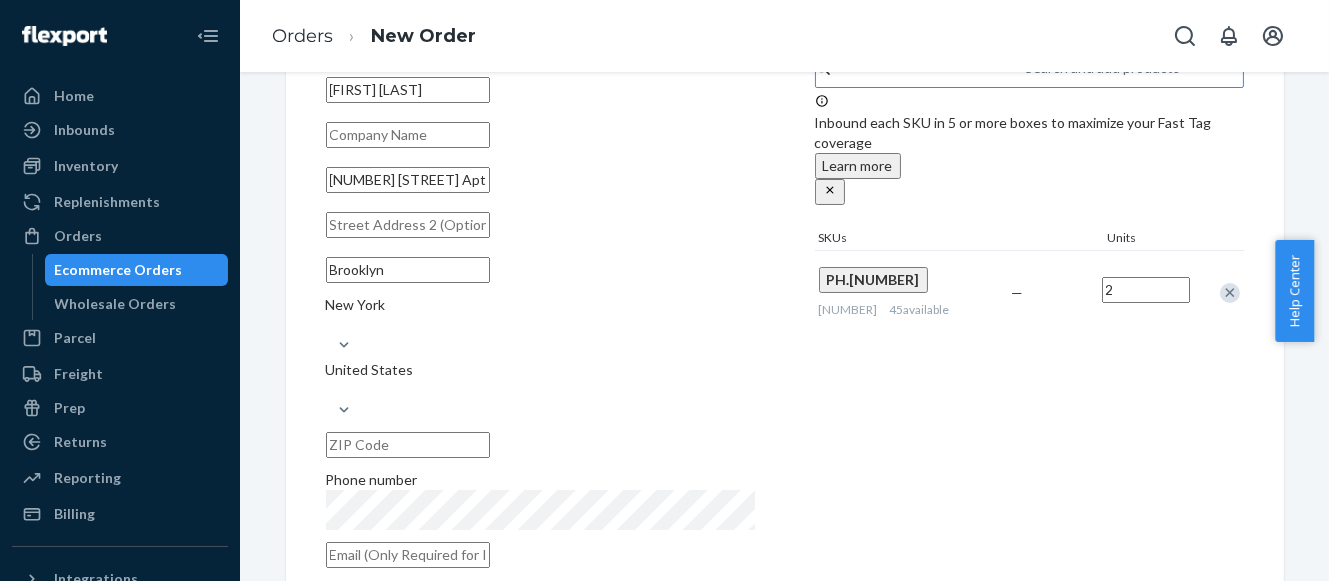 scroll, scrollTop: 139, scrollLeft: 0, axis: vertical 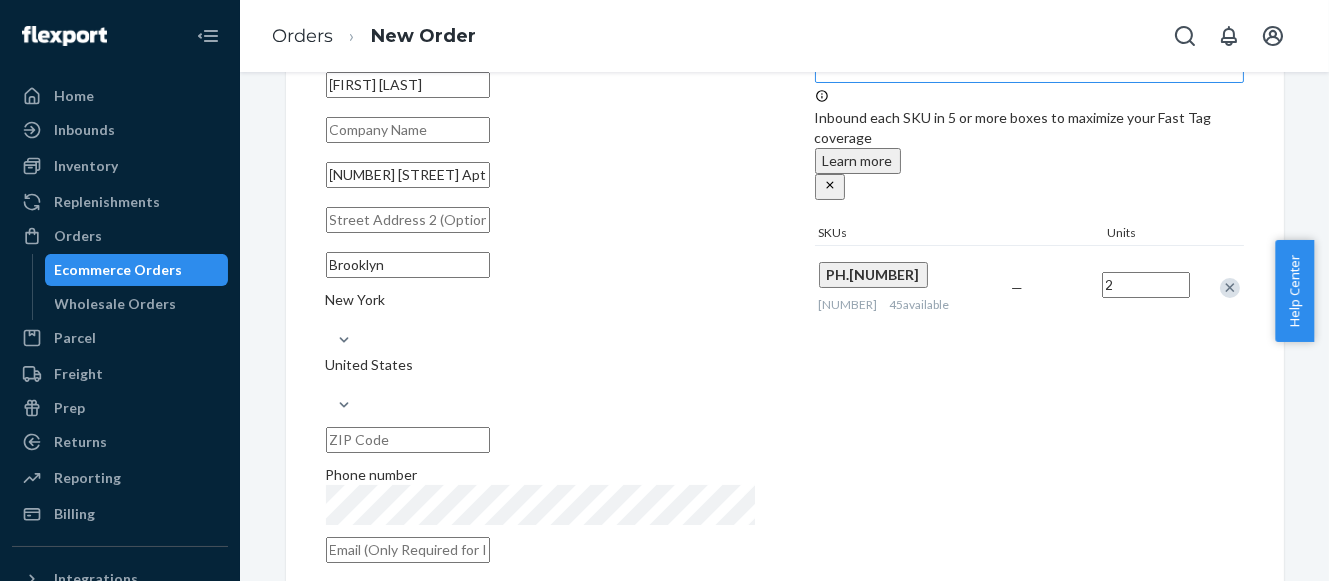 click at bounding box center [408, 440] 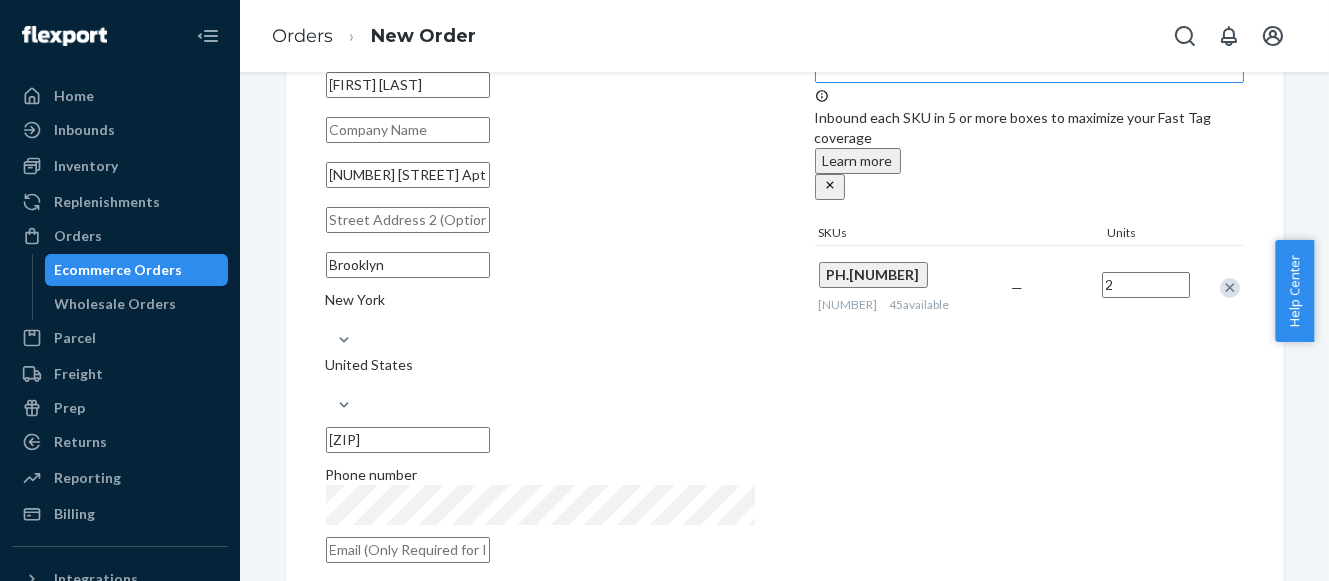 type on "[ZIP]" 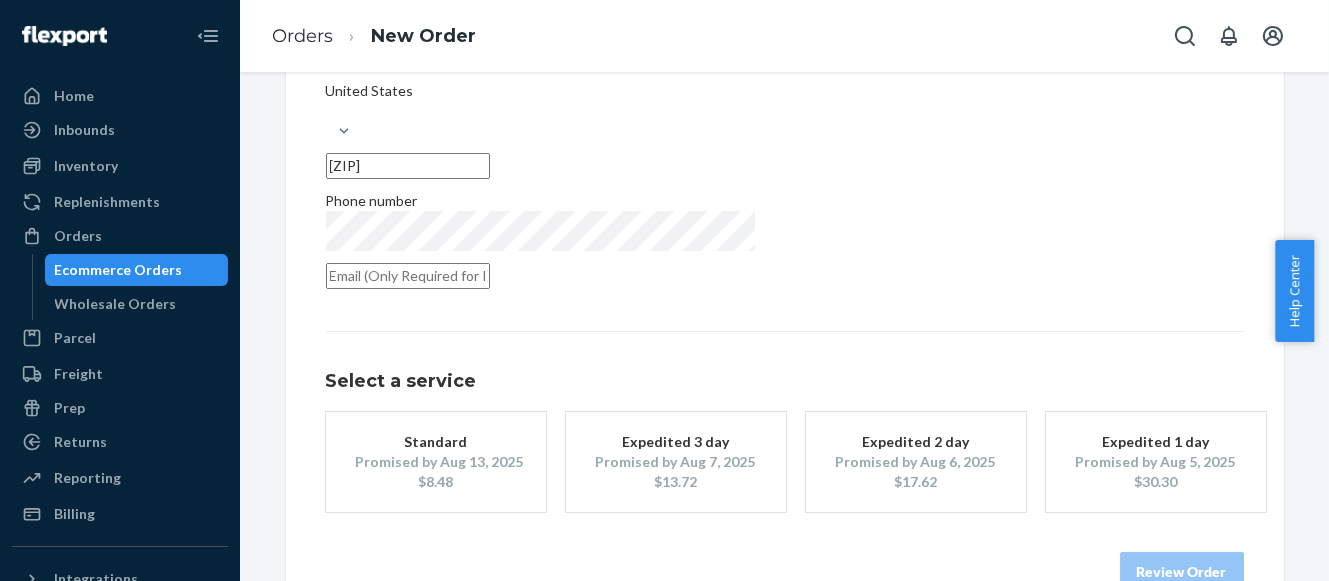 scroll, scrollTop: 429, scrollLeft: 0, axis: vertical 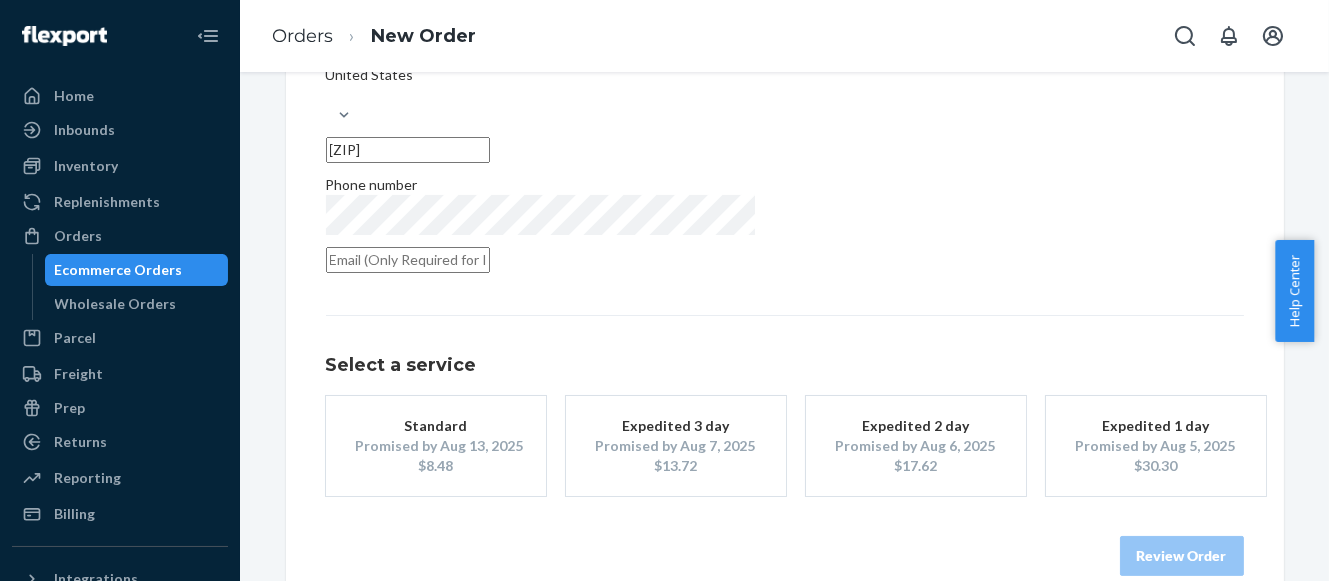 click on "$17.62" at bounding box center [916, 466] 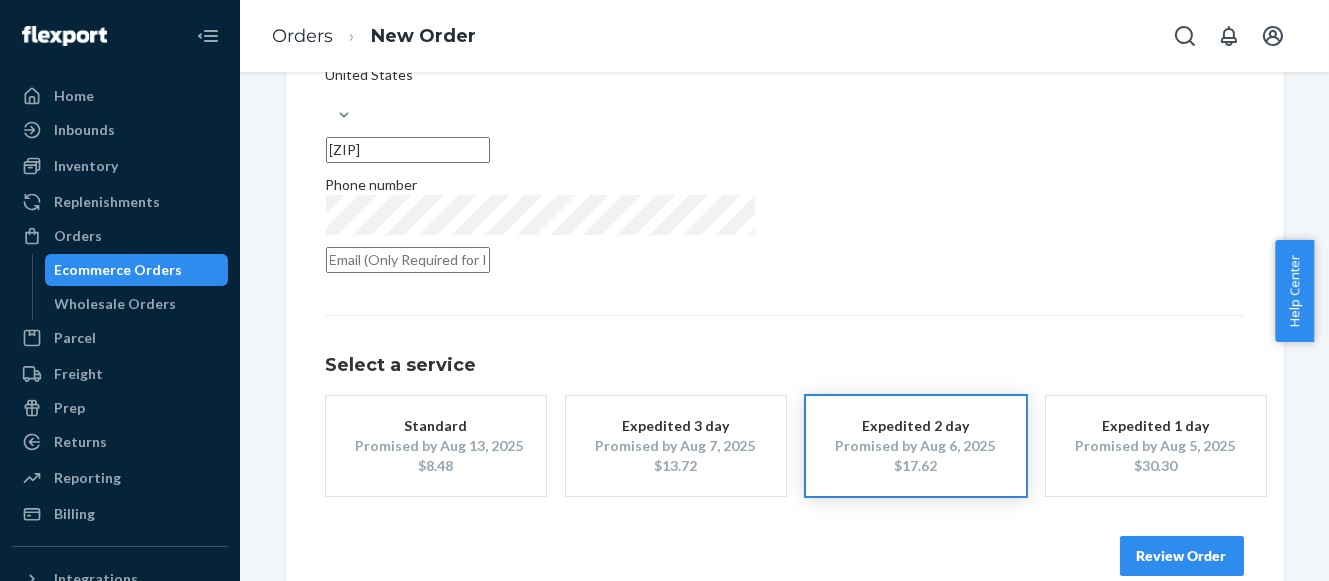 click on "Review Order" at bounding box center [1182, 556] 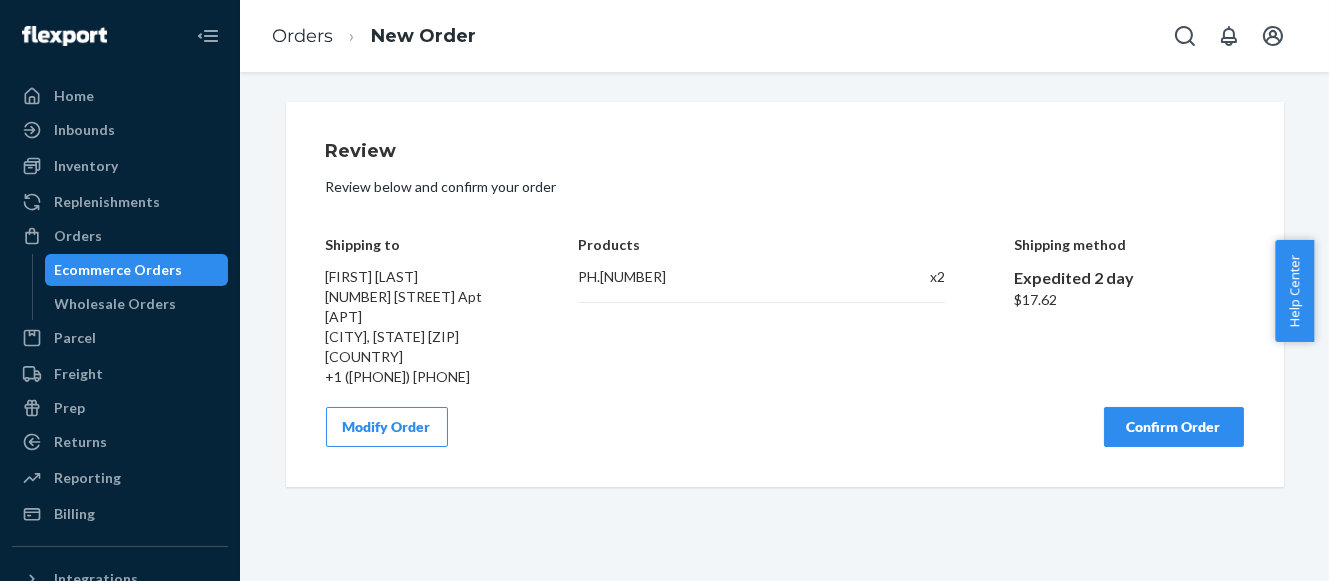 click on "Confirm Order" at bounding box center [1174, 427] 